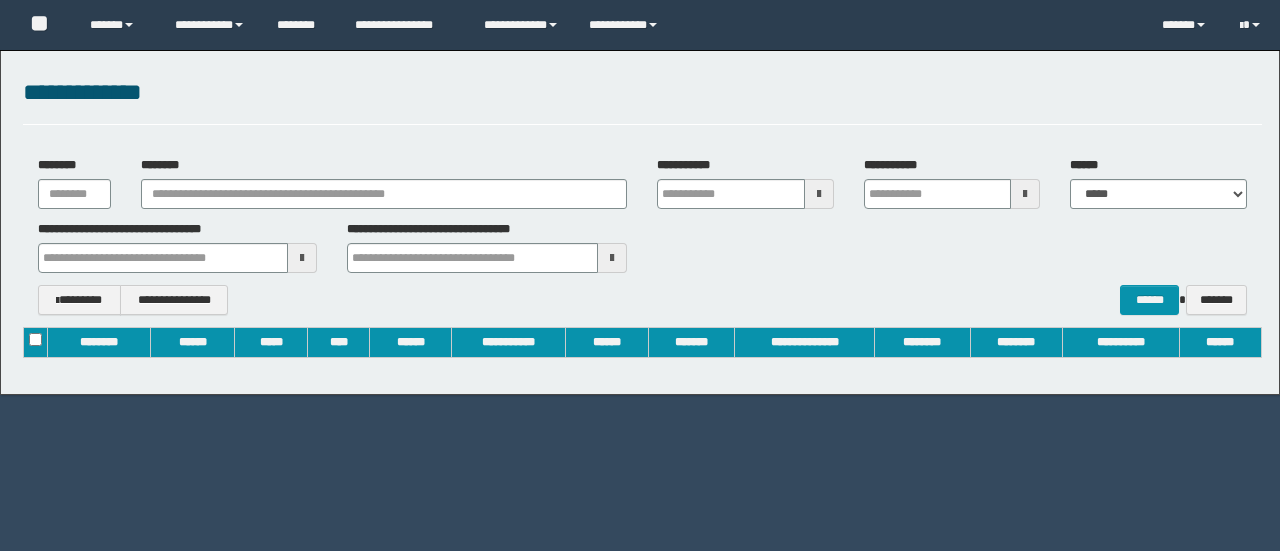 scroll, scrollTop: 0, scrollLeft: 0, axis: both 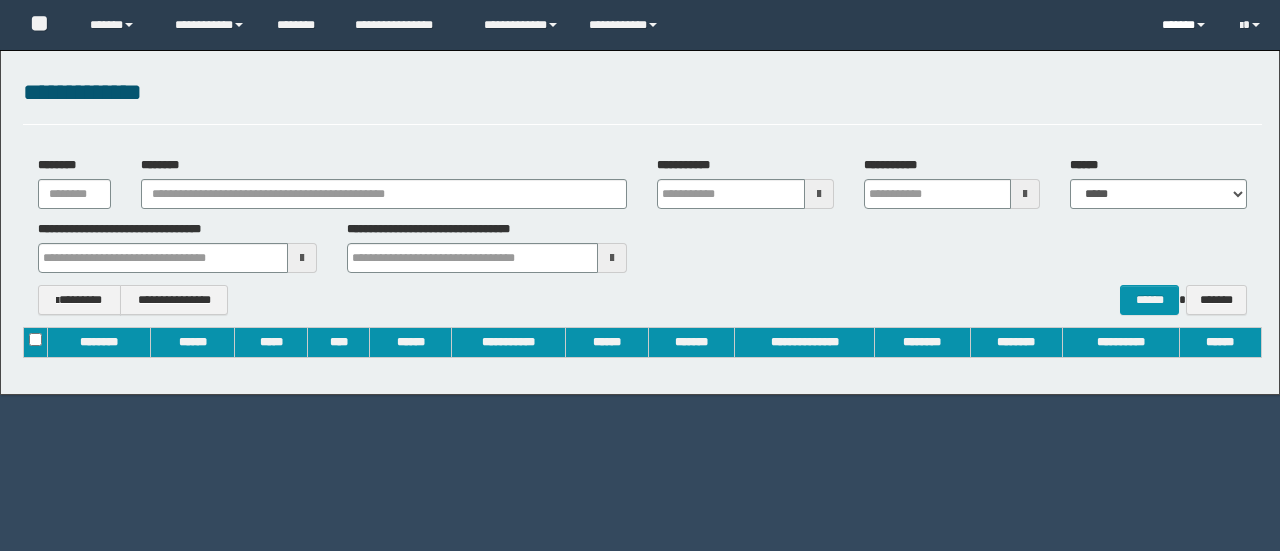 drag, startPoint x: 1195, startPoint y: 22, endPoint x: 1190, endPoint y: 34, distance: 13 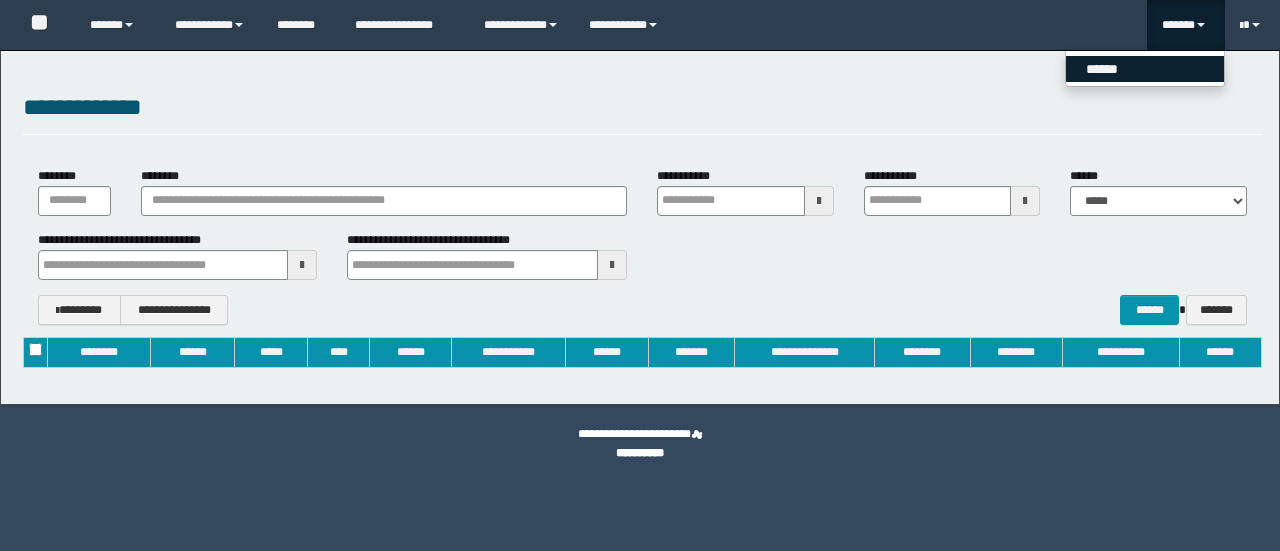 type on "**********" 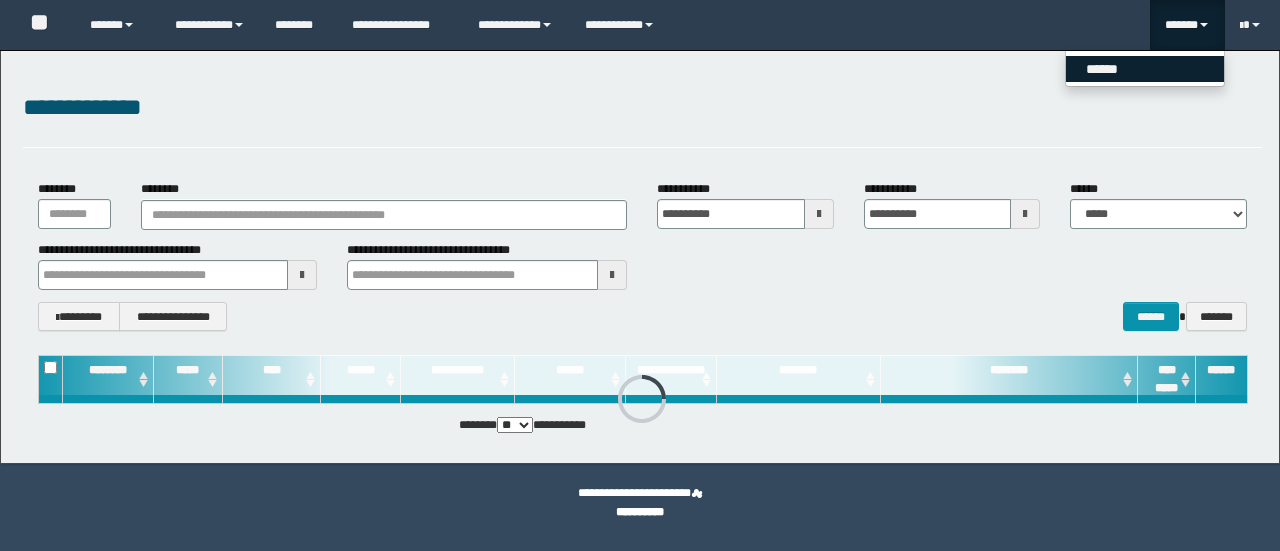 scroll, scrollTop: 0, scrollLeft: 0, axis: both 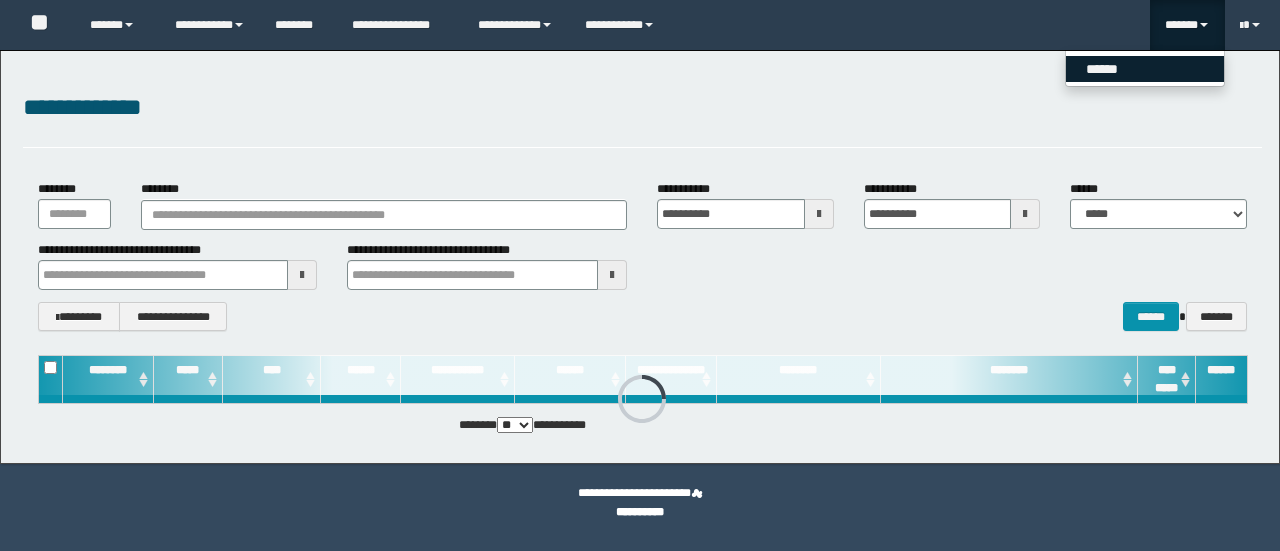 click on "******" at bounding box center [1145, 69] 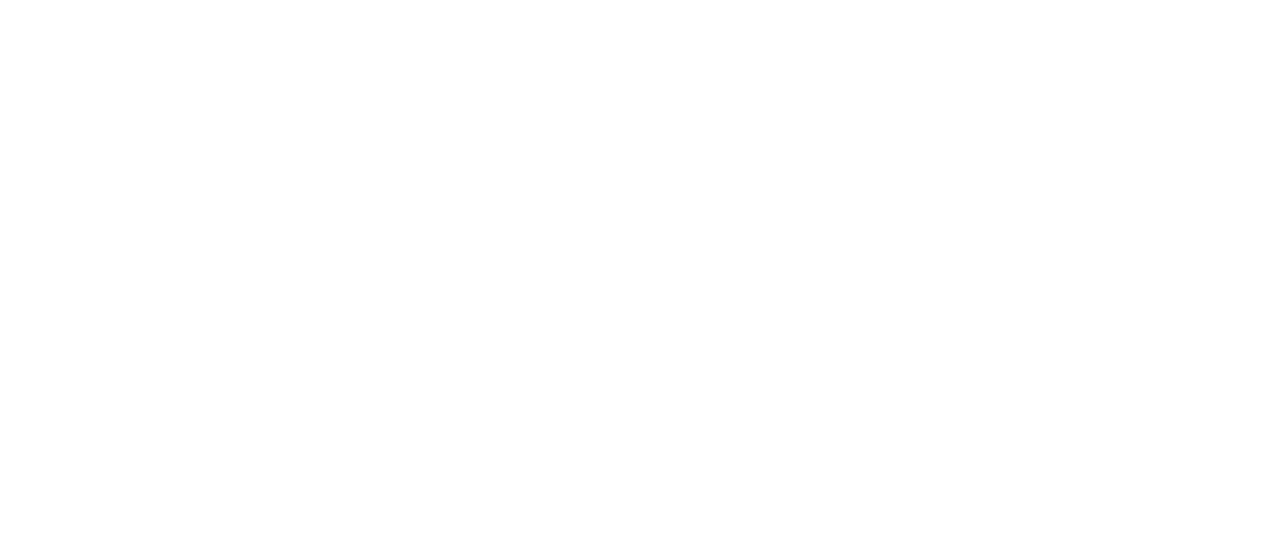 type on "**********" 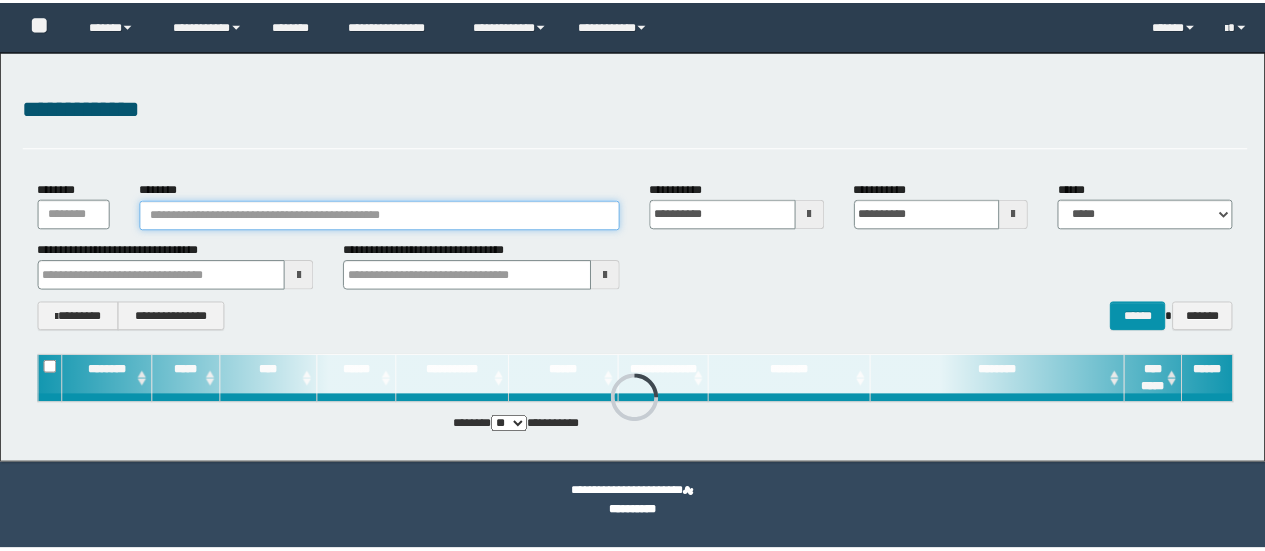 scroll, scrollTop: 0, scrollLeft: 0, axis: both 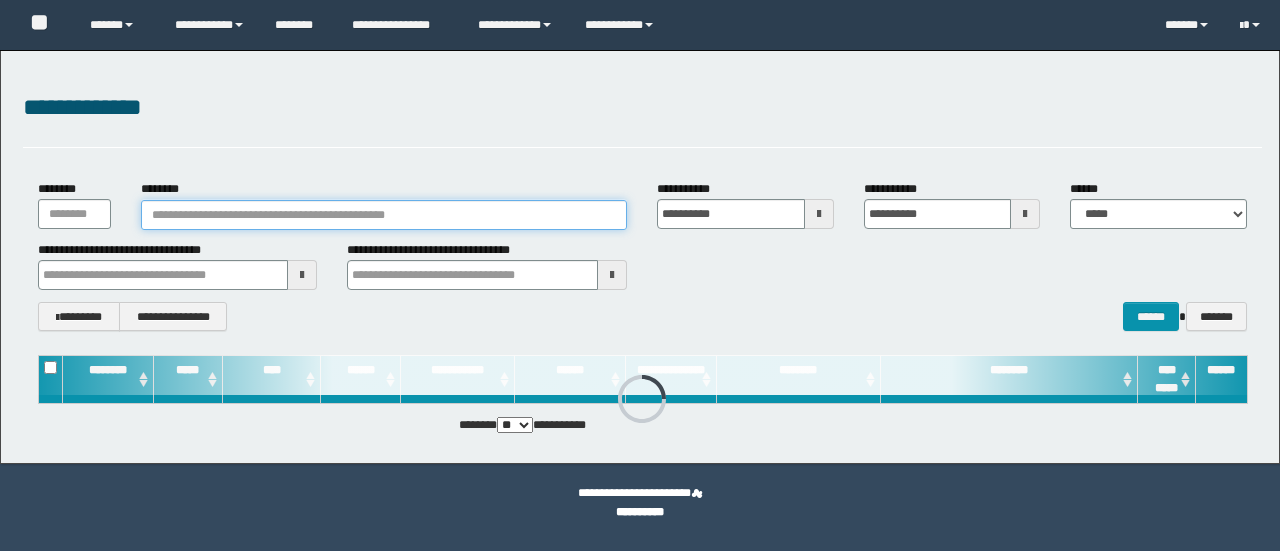 click on "********" at bounding box center (384, 215) 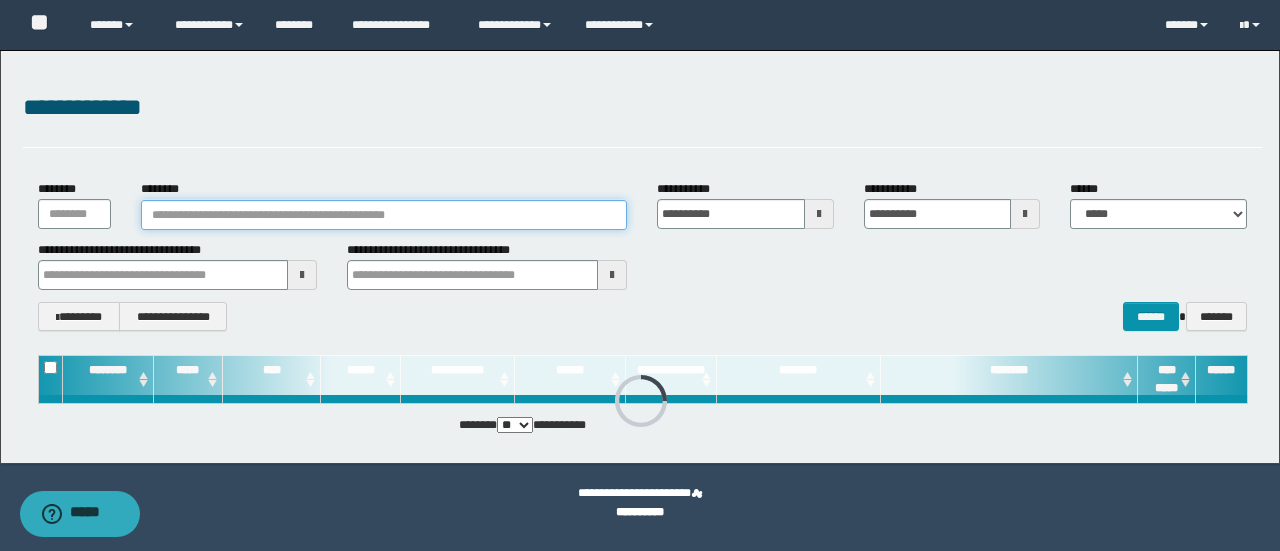 paste on "**********" 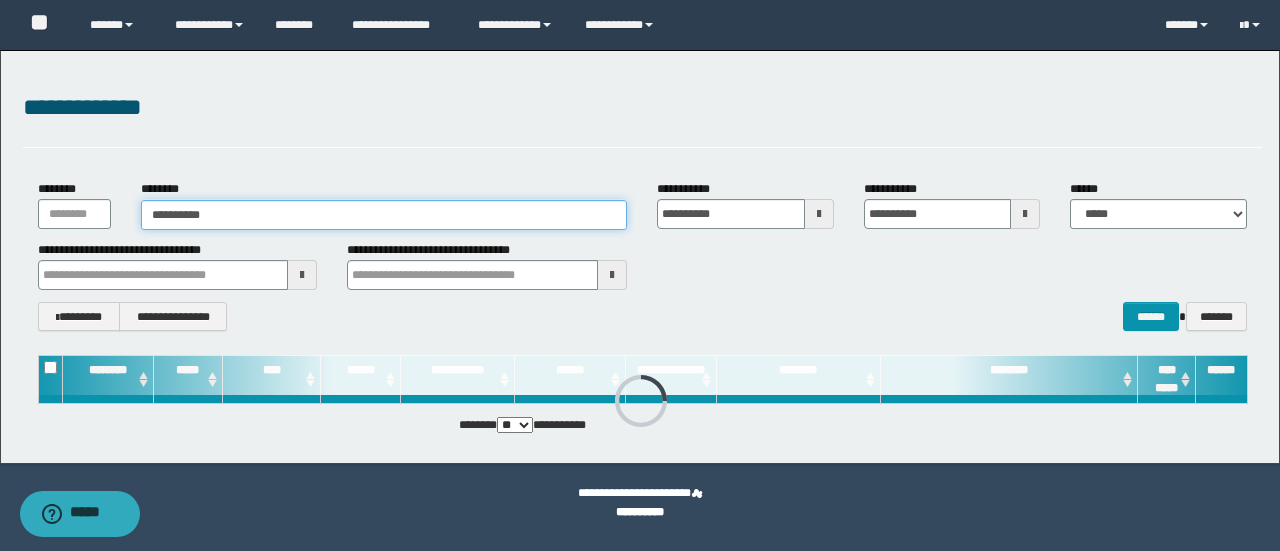 click on "**********" at bounding box center [384, 215] 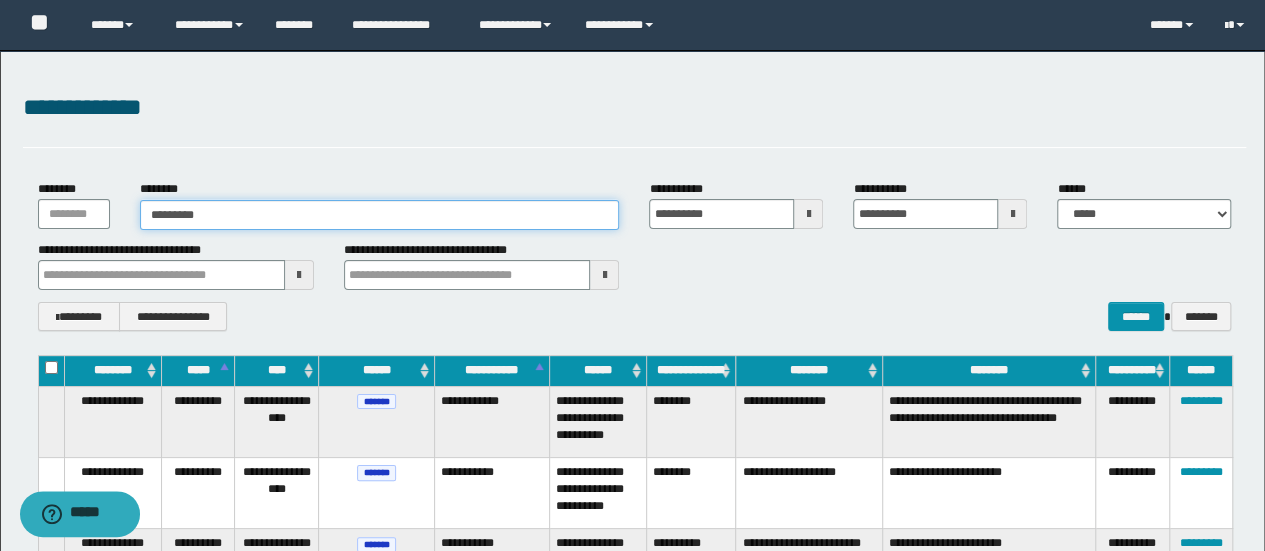 click on "*********" at bounding box center [380, 215] 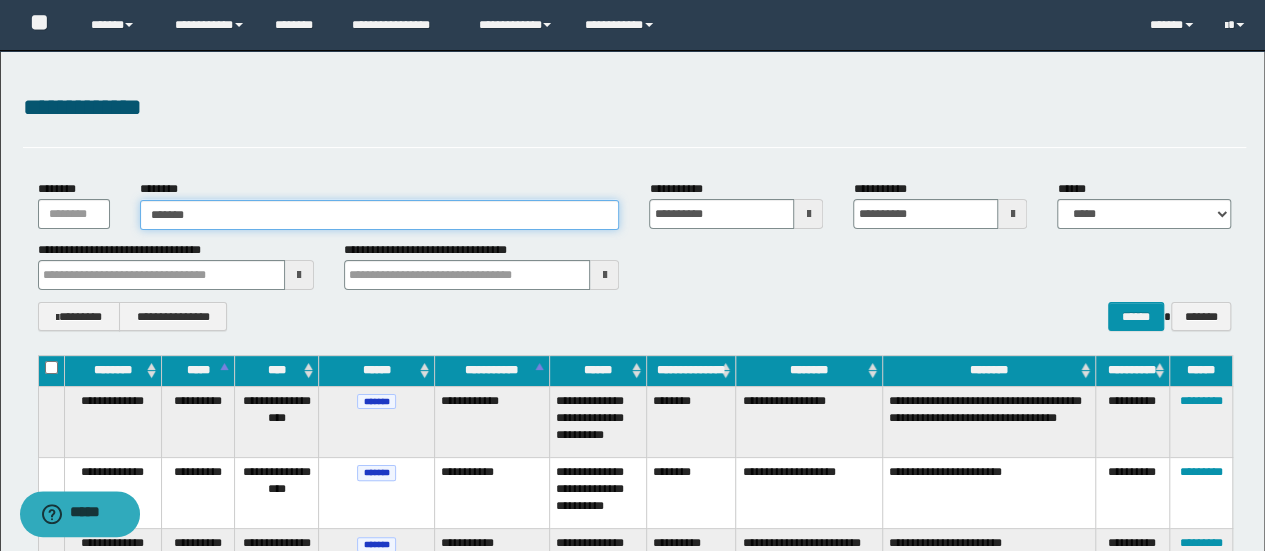 type on "********" 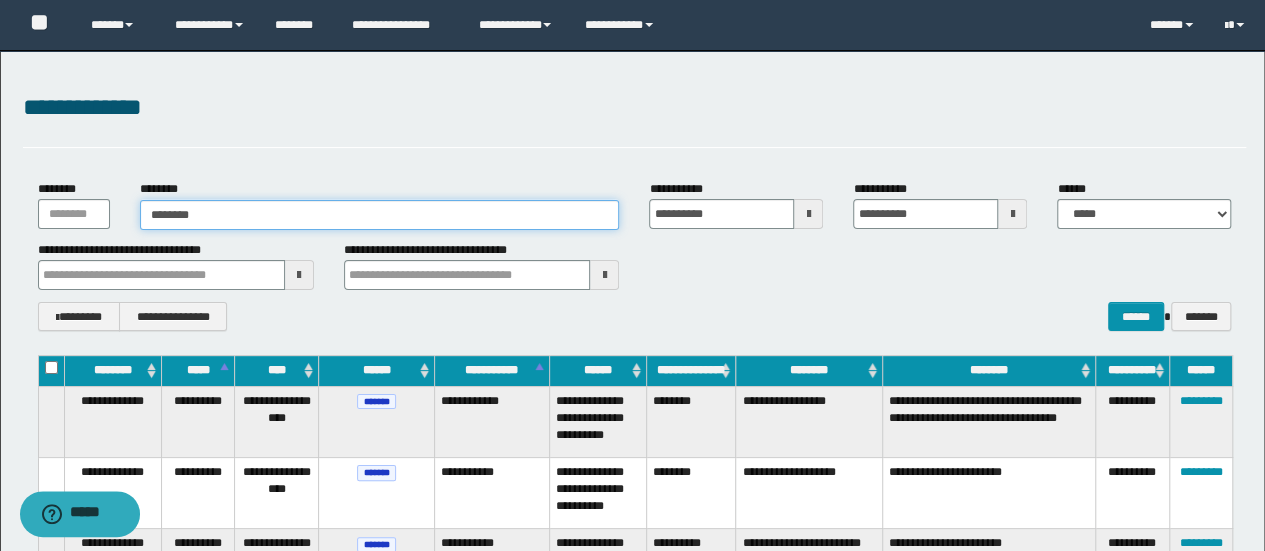 type 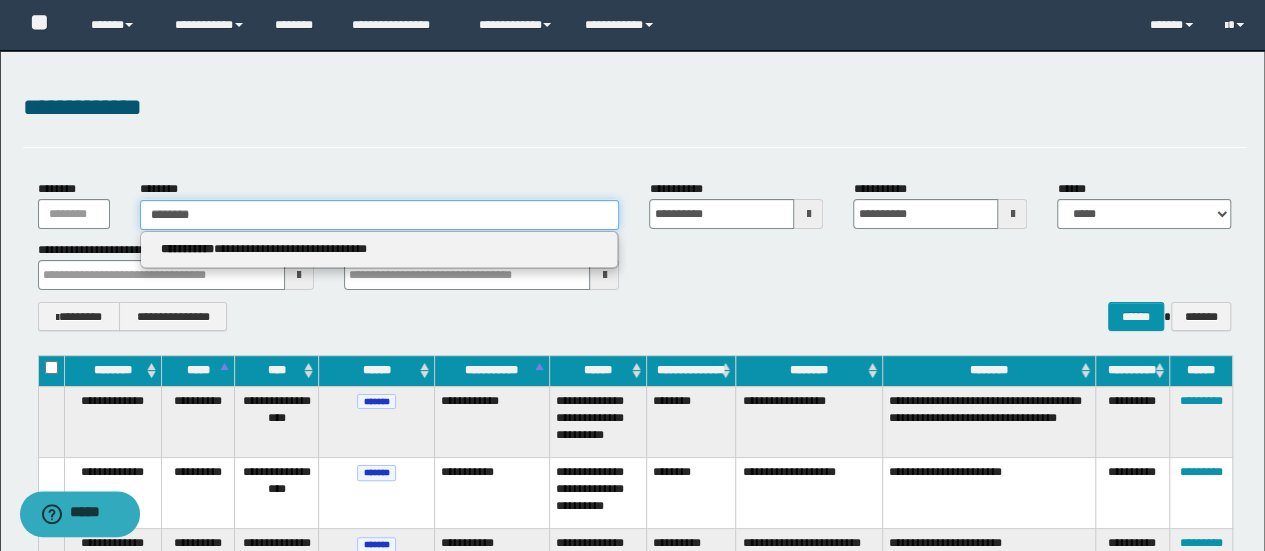 type on "********" 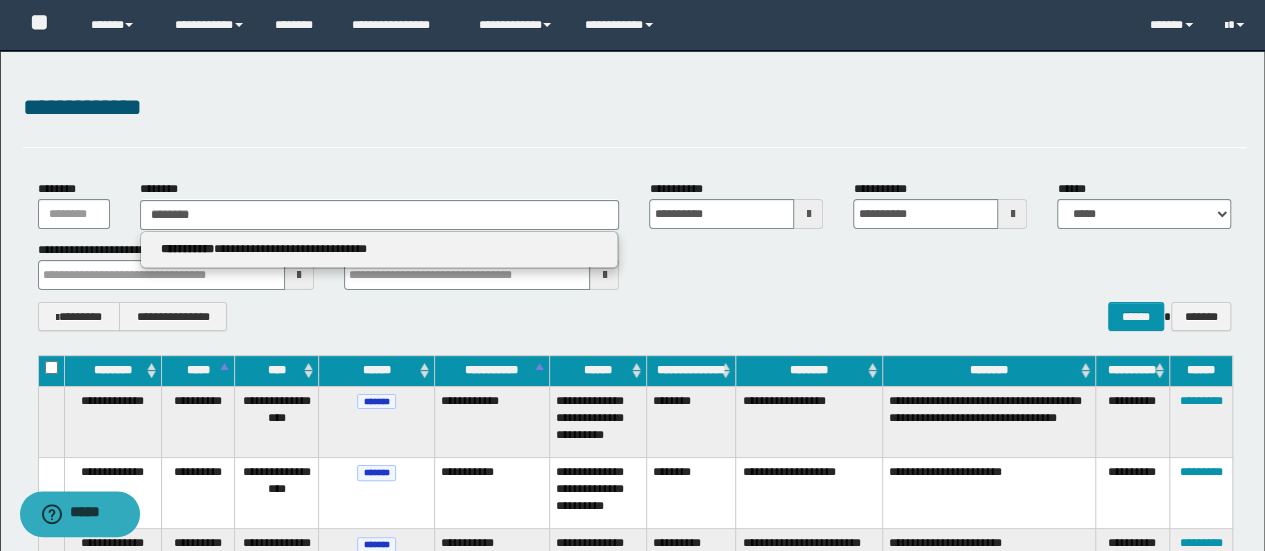 click on "**********" at bounding box center (380, 250) 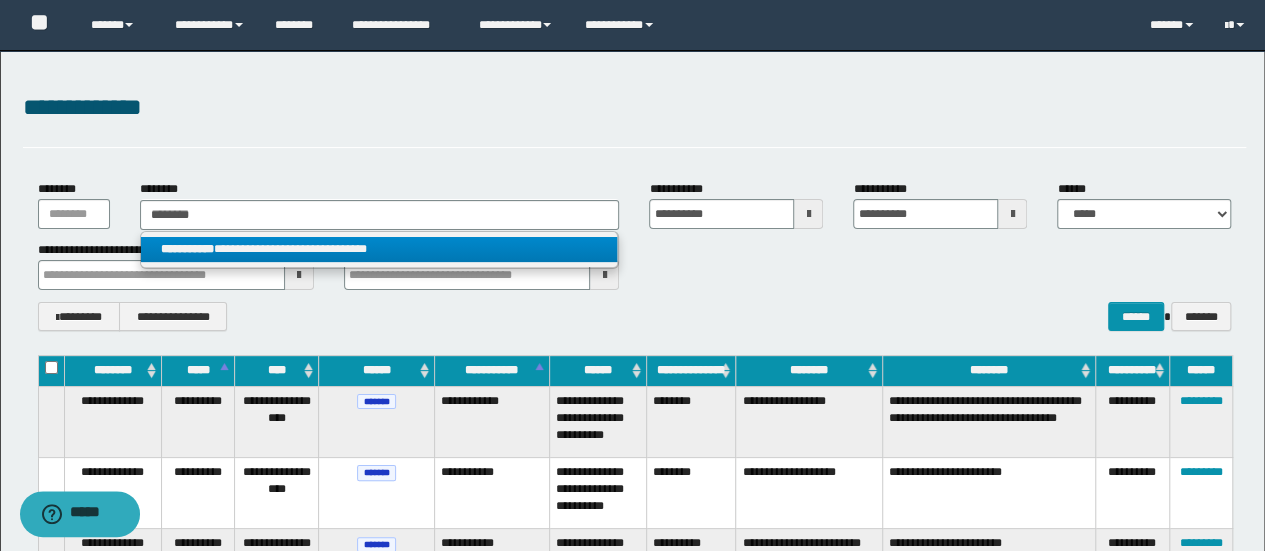 click on "**********" at bounding box center [379, 249] 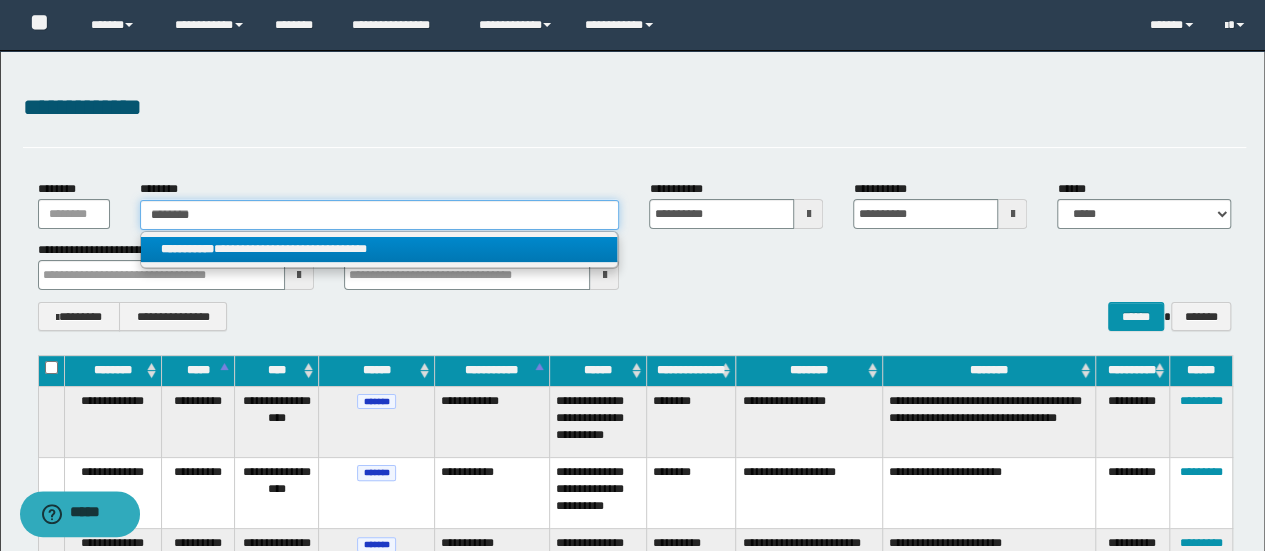 type 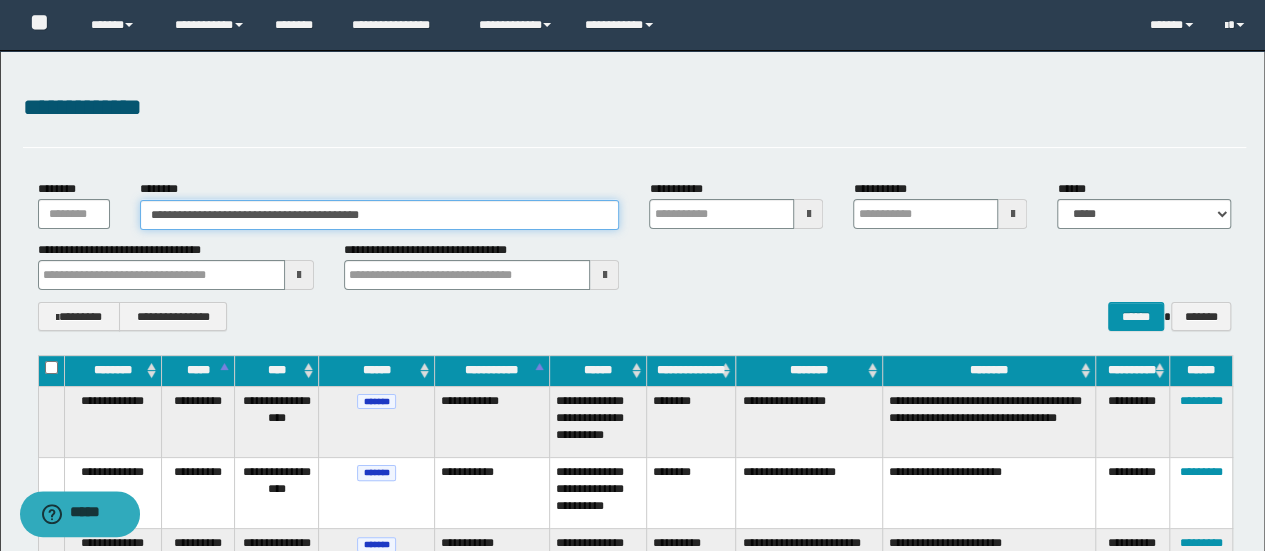 type 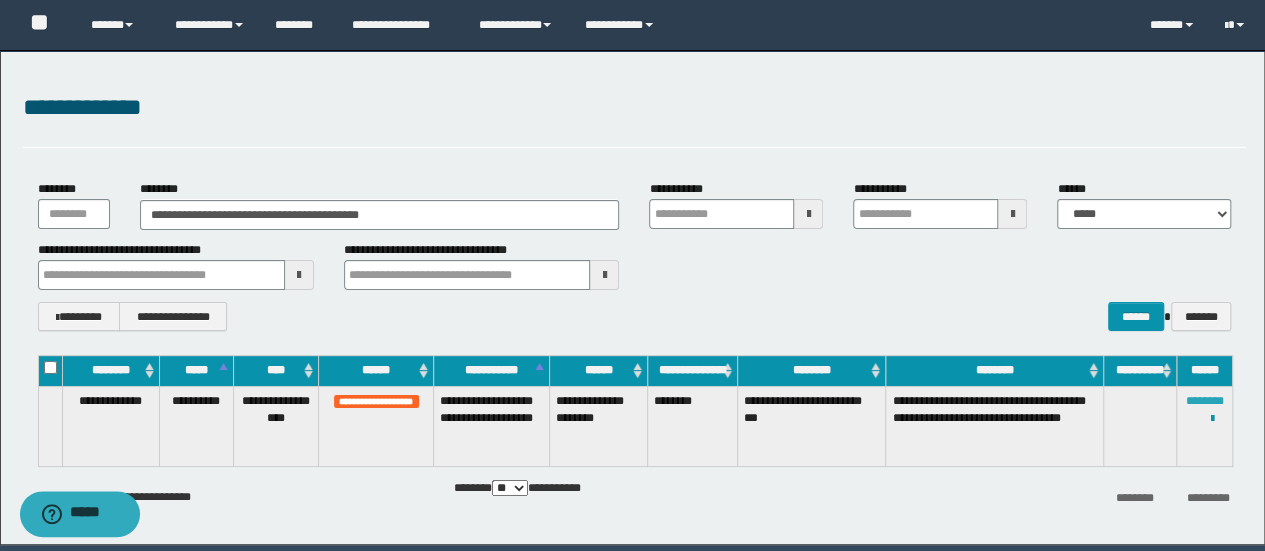 click on "********" at bounding box center (1205, 401) 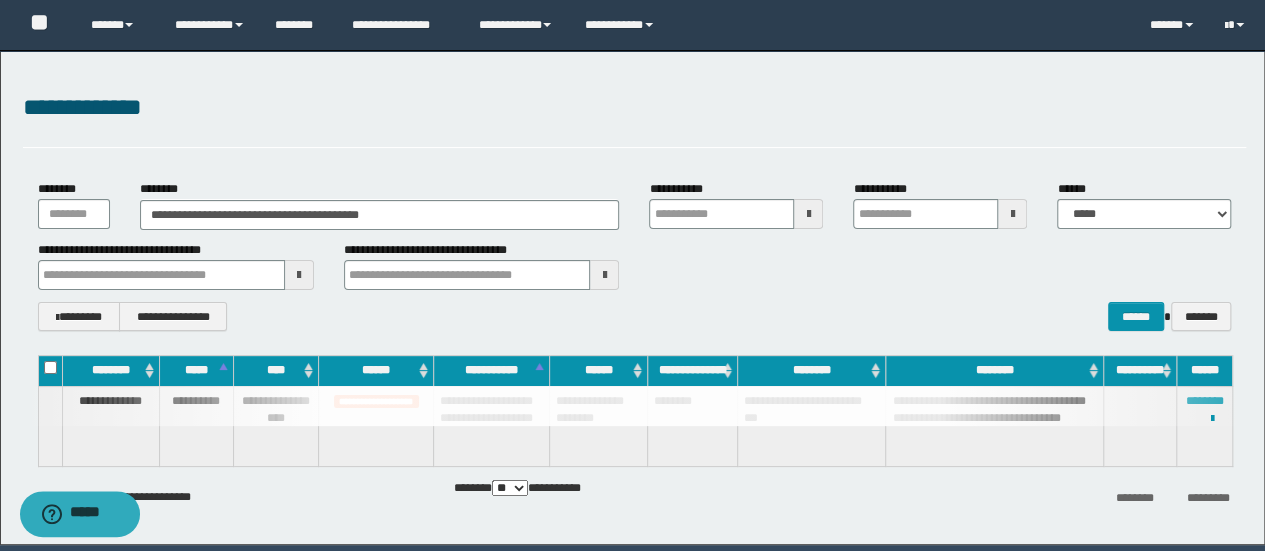 type 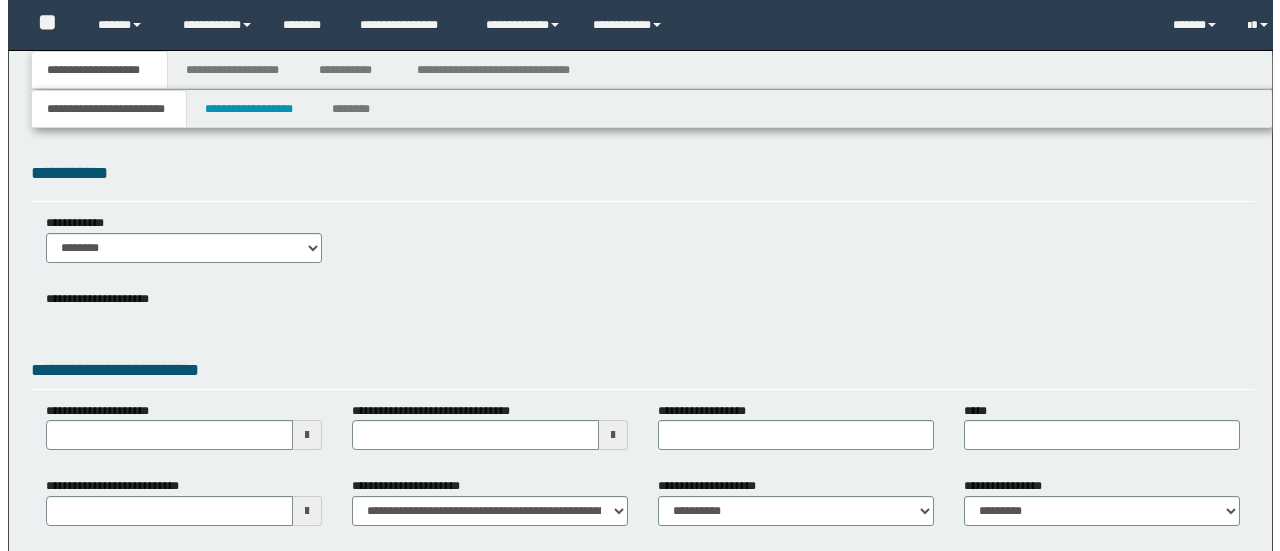 scroll, scrollTop: 0, scrollLeft: 0, axis: both 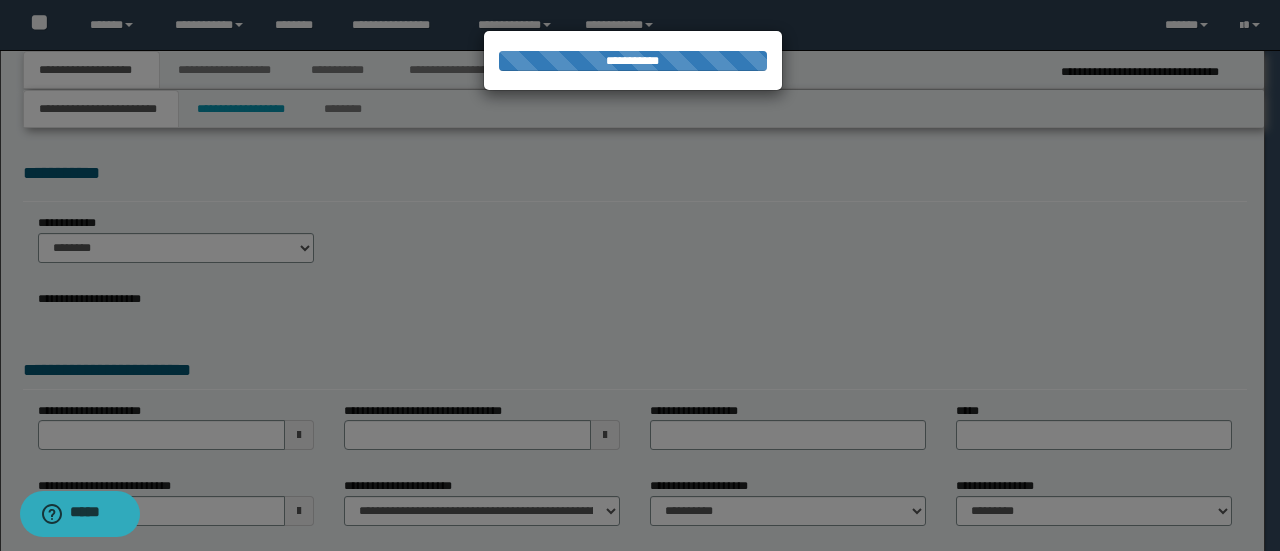 select on "**" 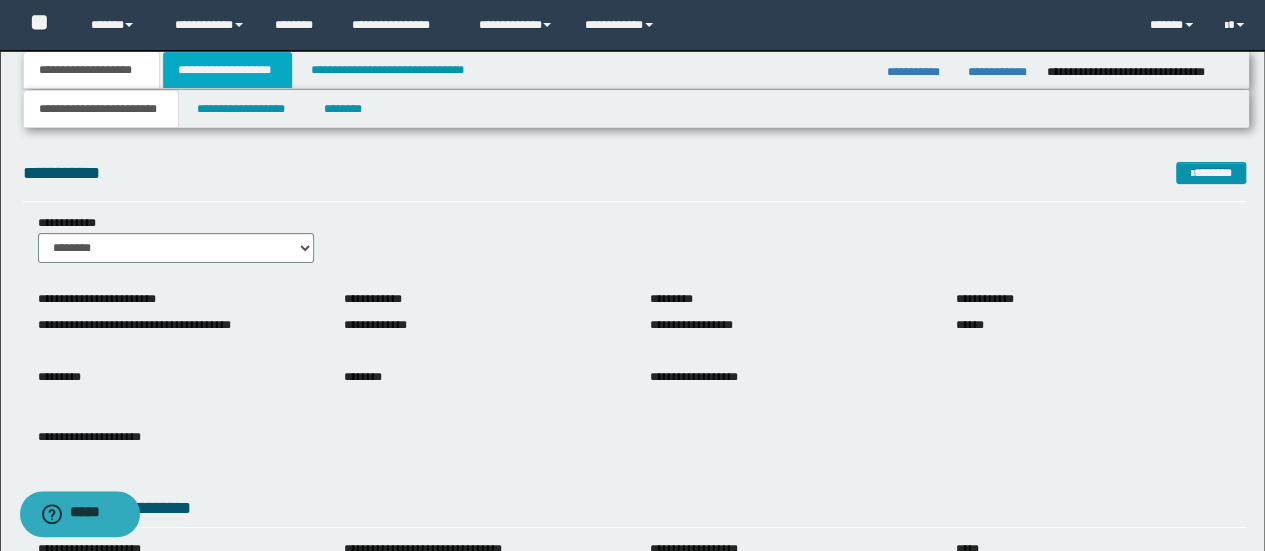 click on "**********" at bounding box center [227, 70] 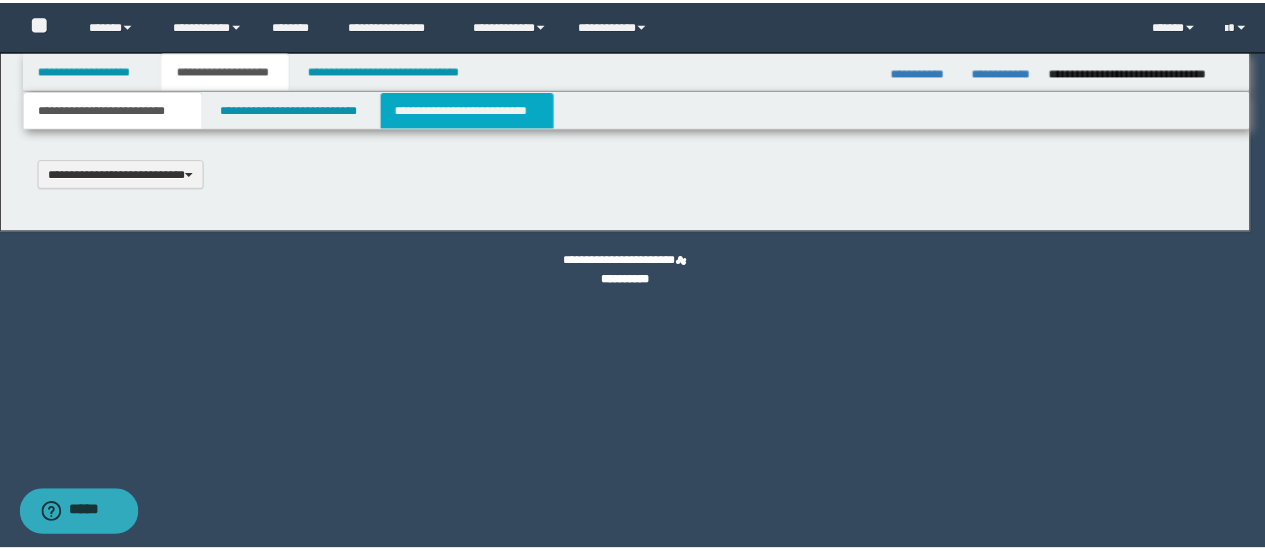 scroll, scrollTop: 0, scrollLeft: 0, axis: both 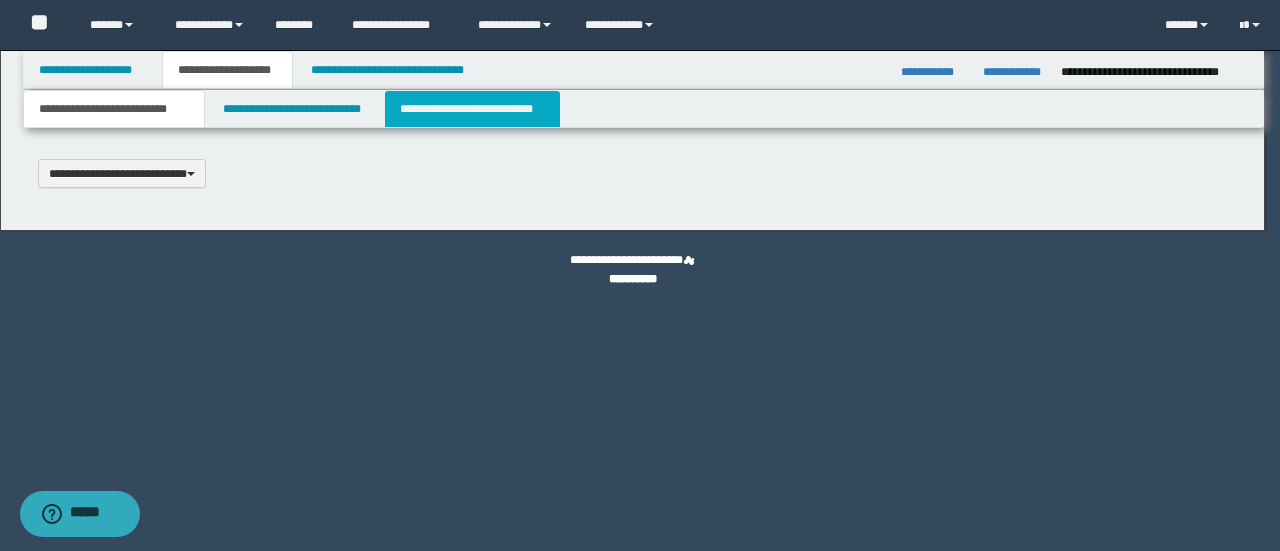 click on "**********" at bounding box center (472, 109) 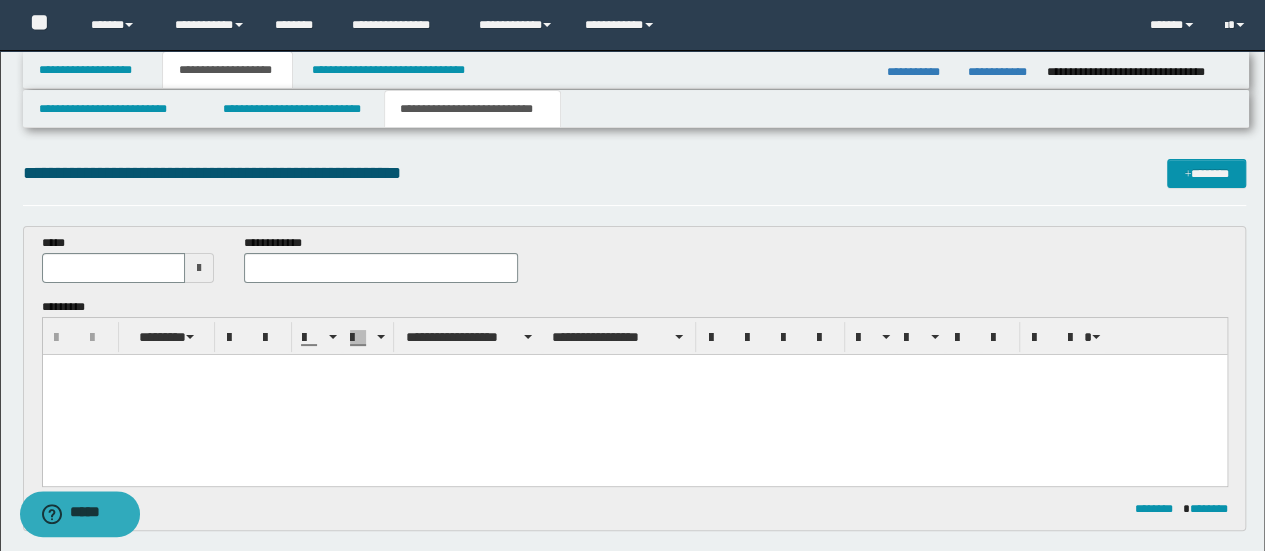 scroll, scrollTop: 300, scrollLeft: 0, axis: vertical 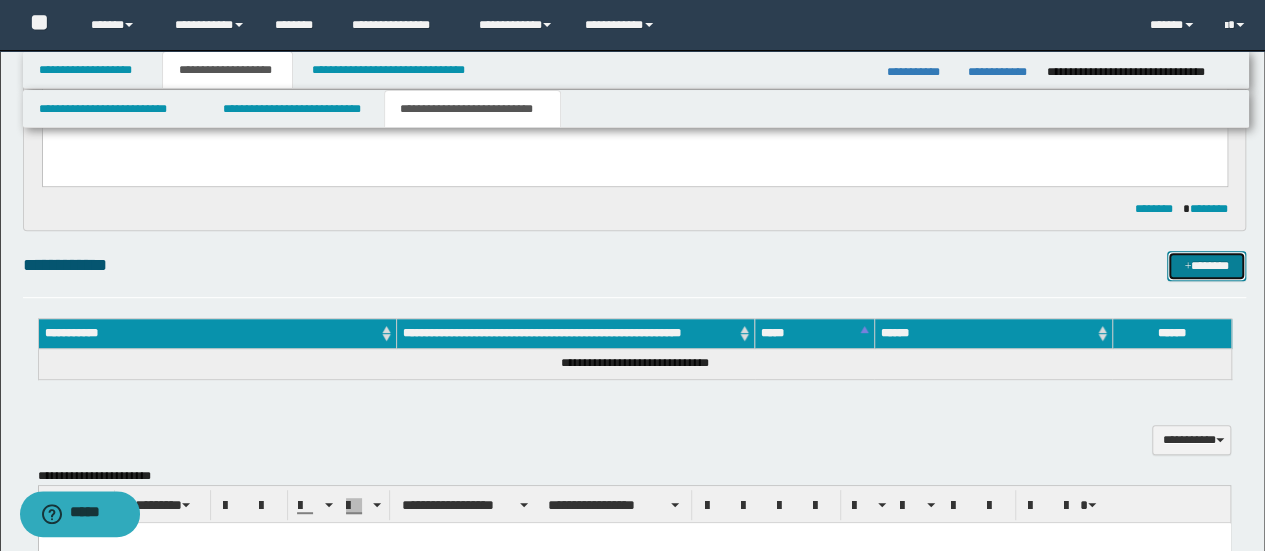 click on "*******" at bounding box center (1206, 265) 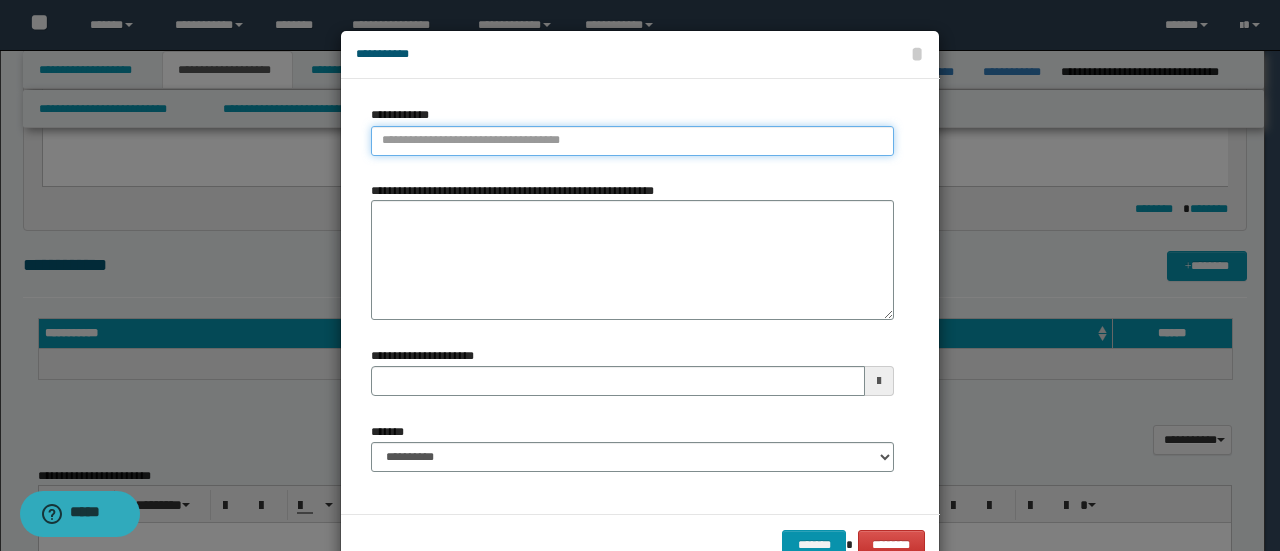 click on "**********" at bounding box center [632, 141] 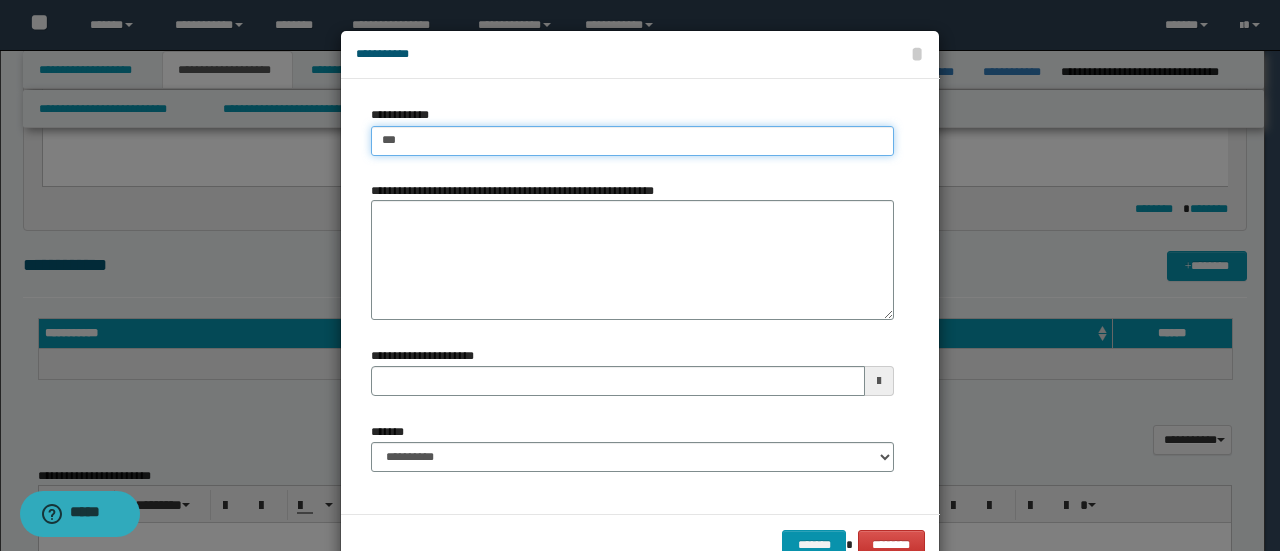 type on "****" 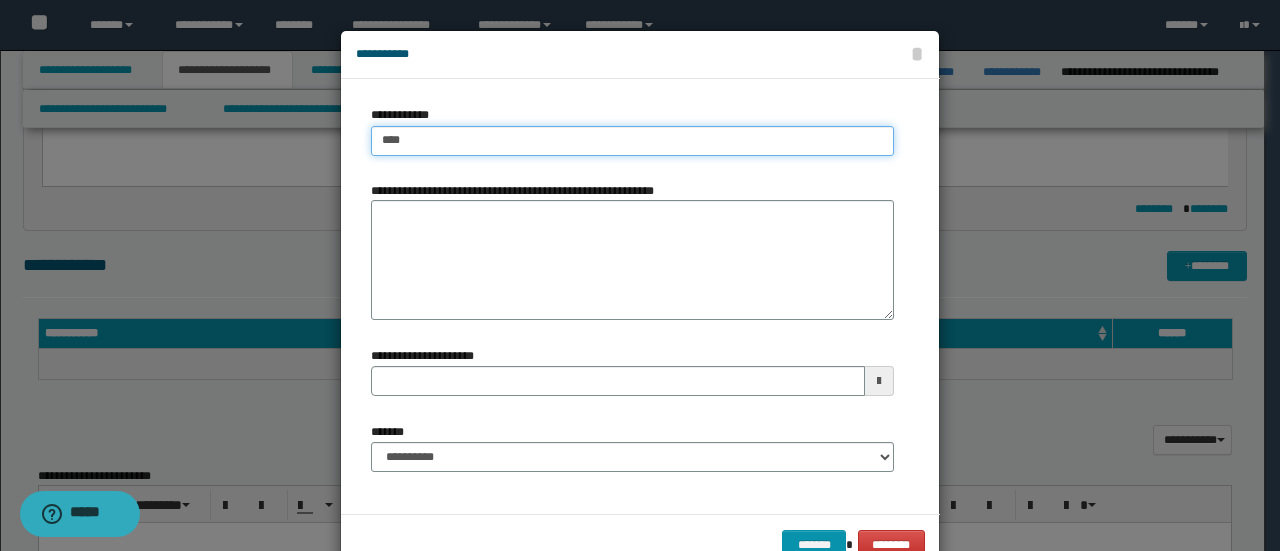 type on "****" 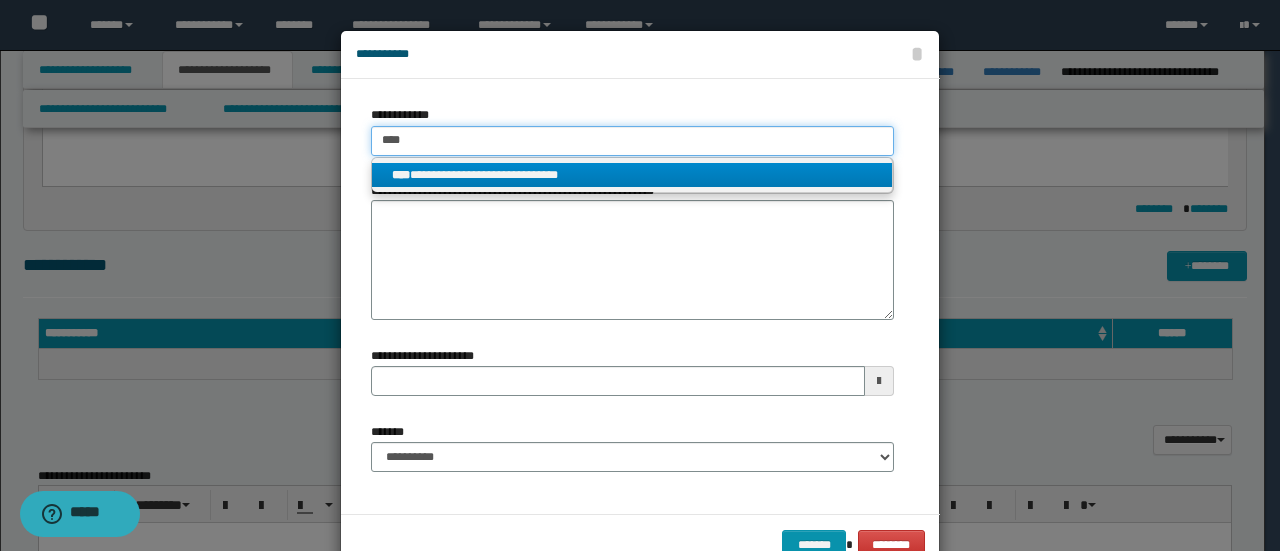 type on "****" 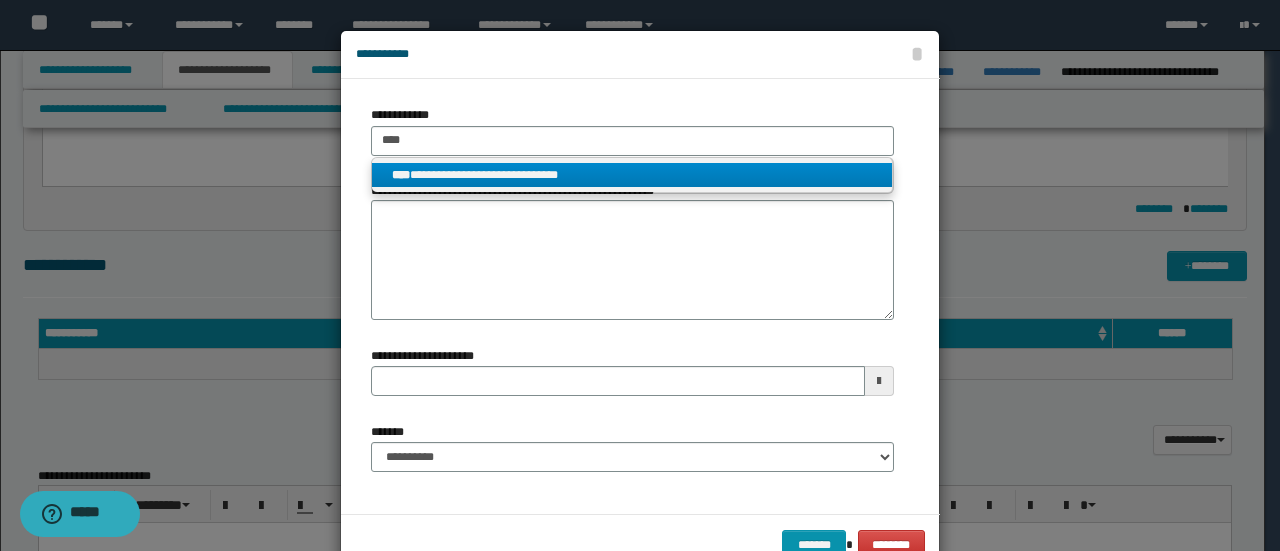 click on "**********" at bounding box center [632, 175] 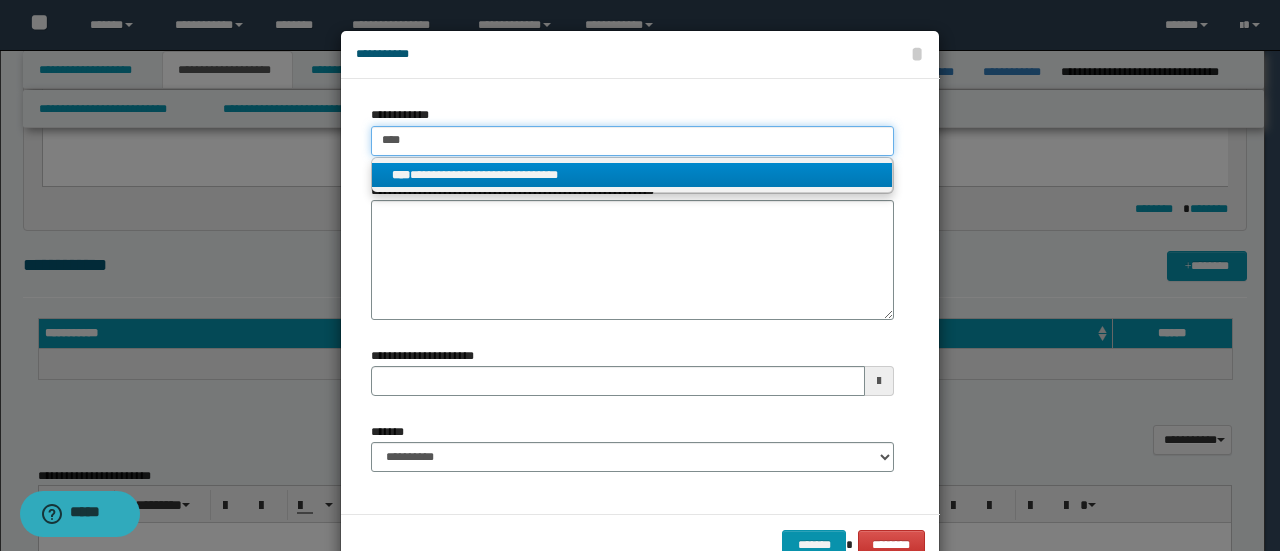 type 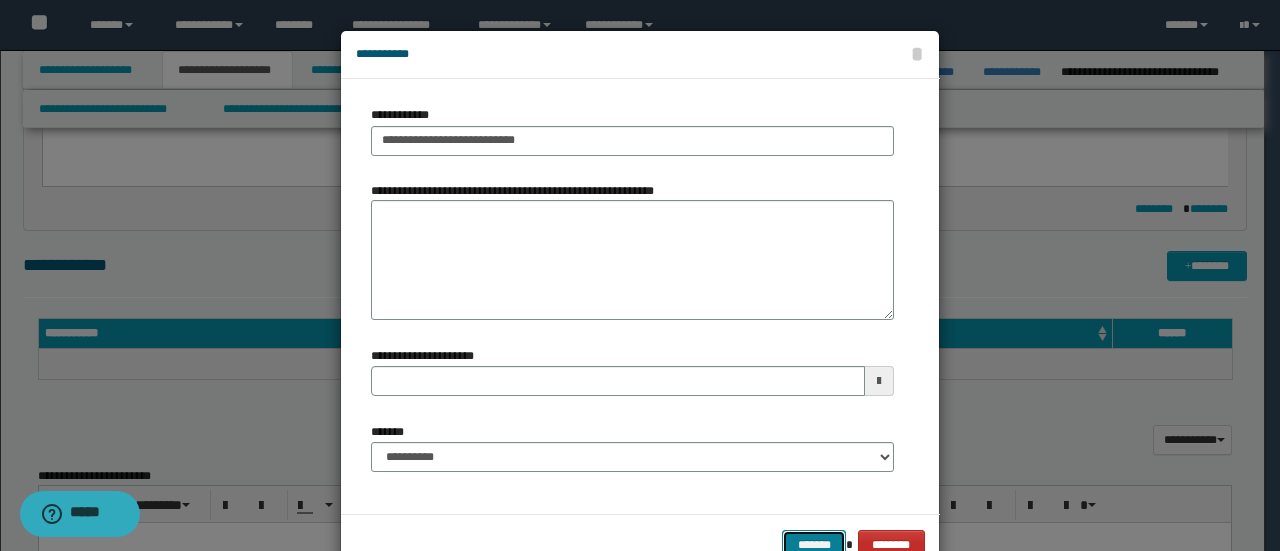 drag, startPoint x: 816, startPoint y: 537, endPoint x: 912, endPoint y: 535, distance: 96.02083 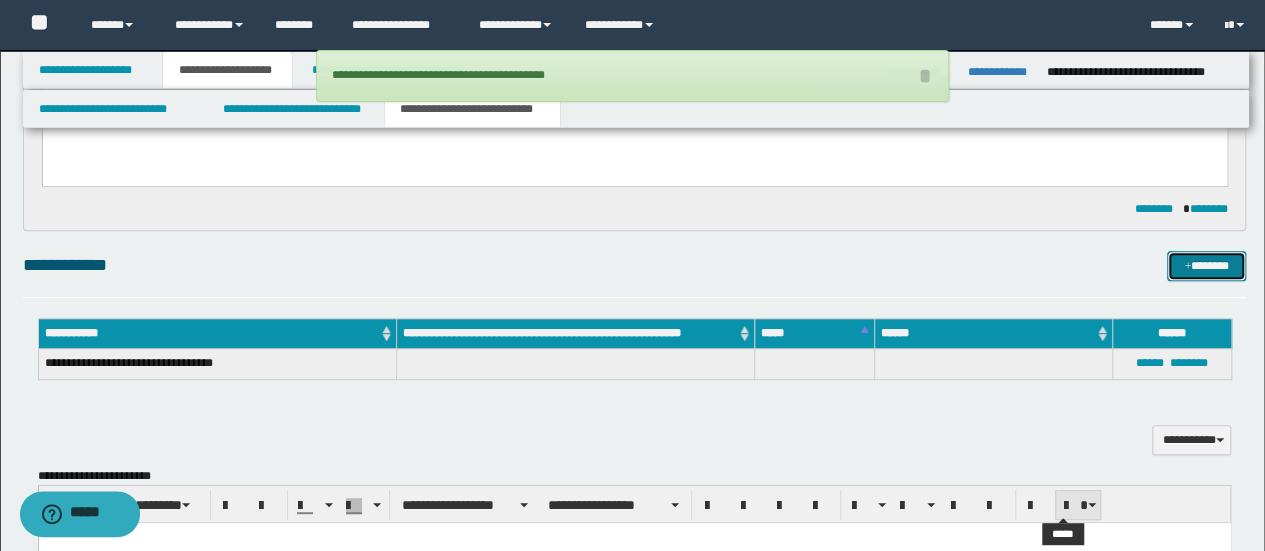 type 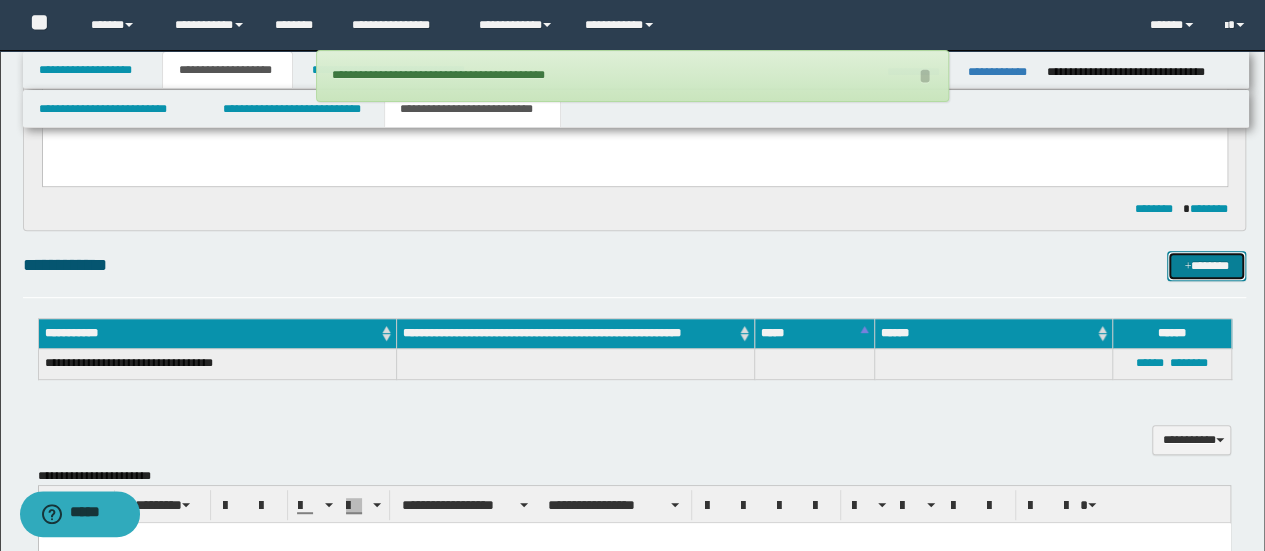 click on "*******" at bounding box center (1206, 265) 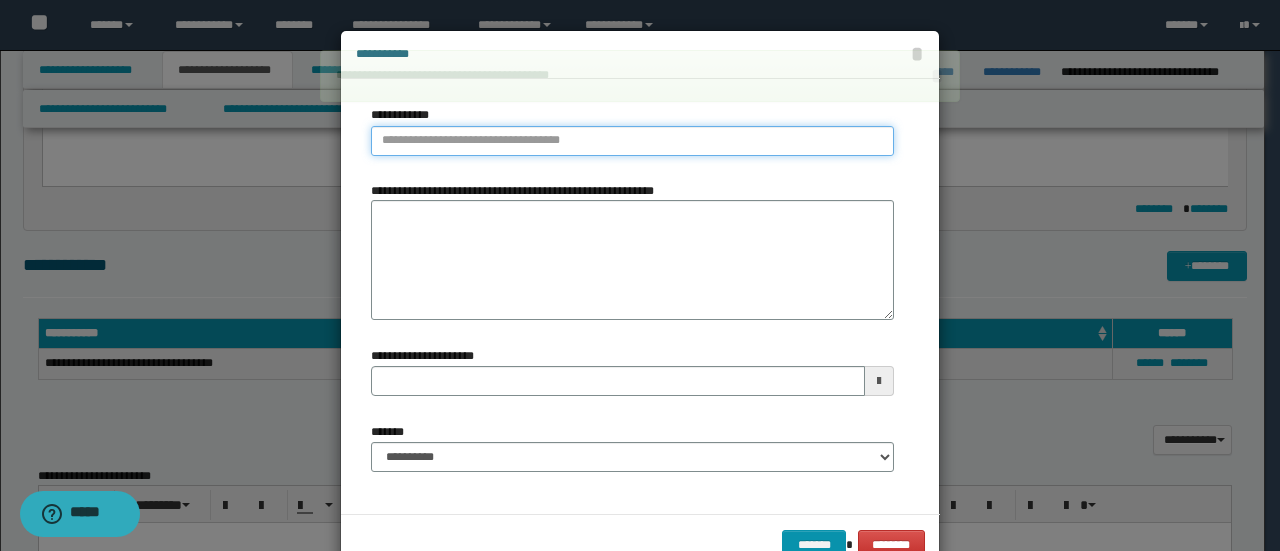 type on "**********" 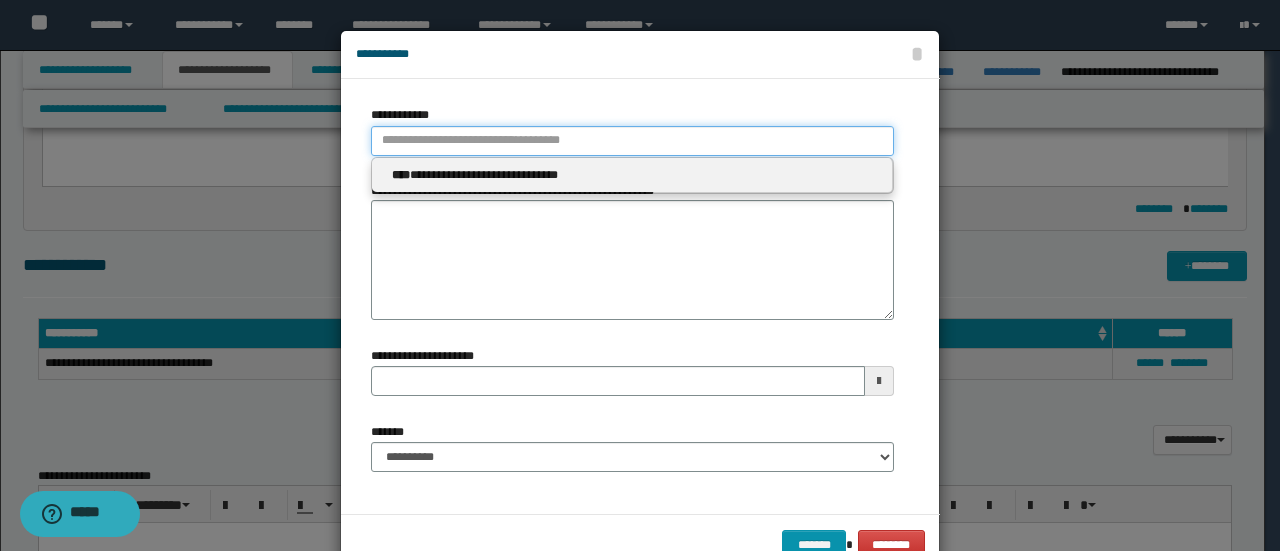click on "**********" at bounding box center [632, 141] 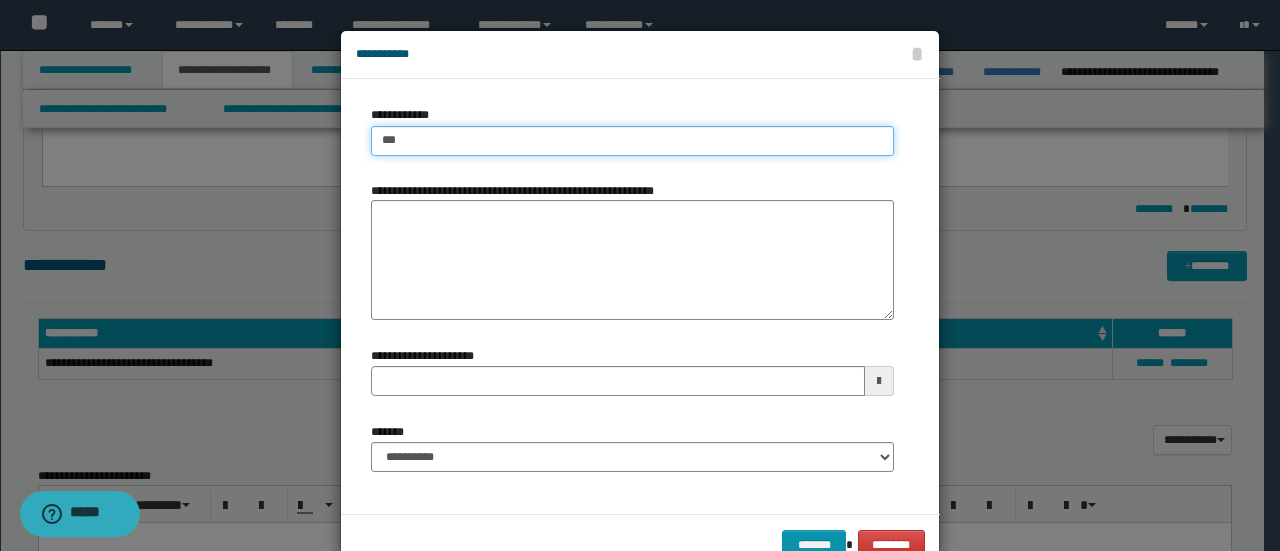 type on "****" 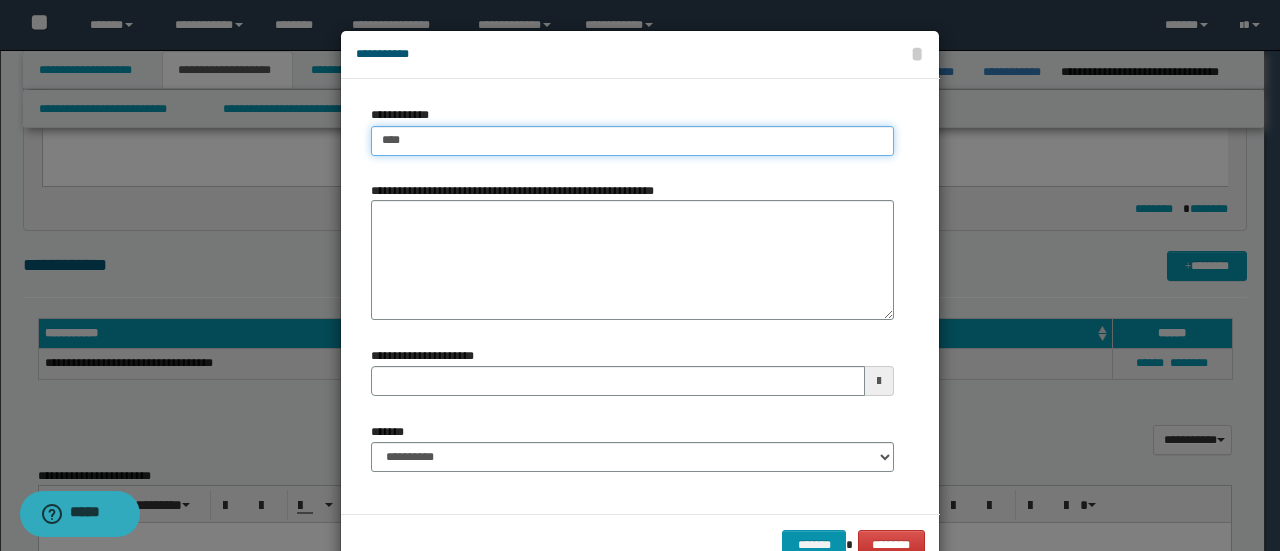 type on "****" 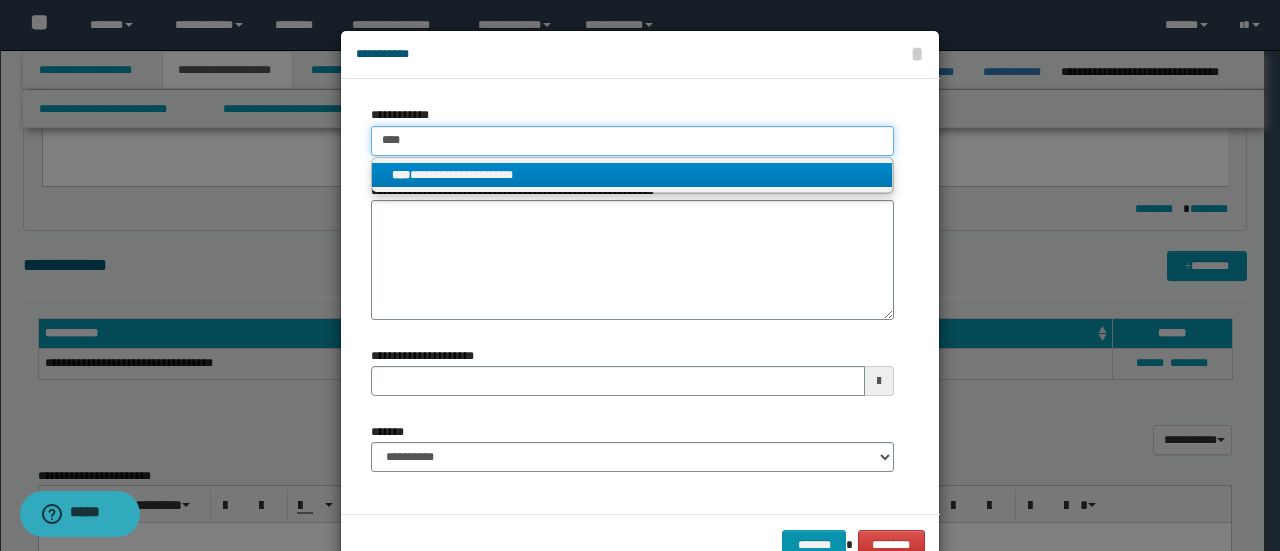 type on "****" 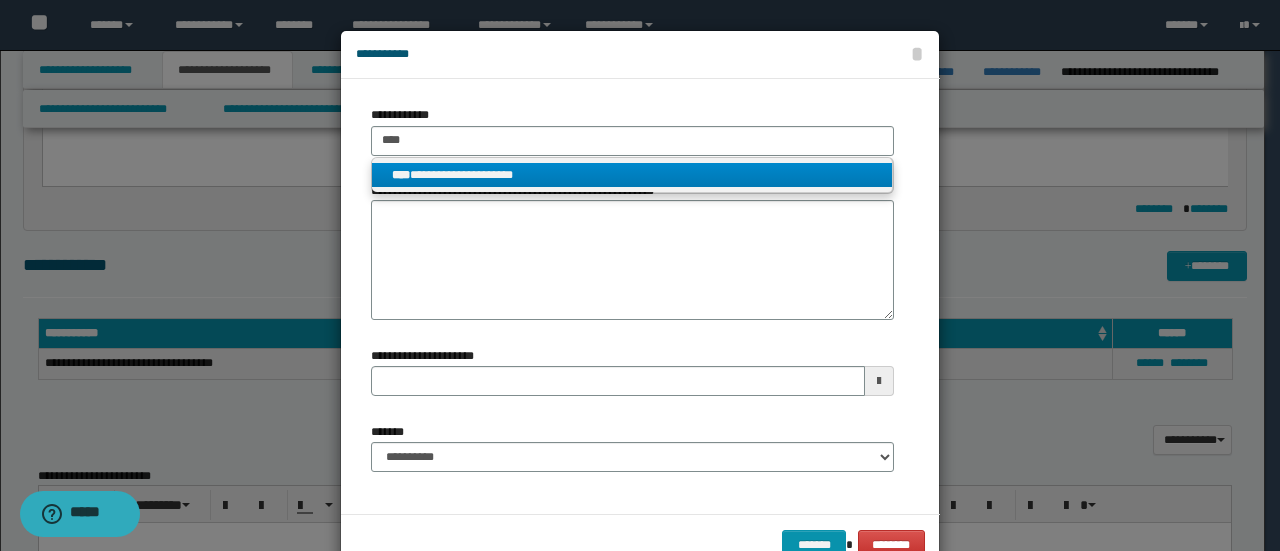 click on "**********" at bounding box center (632, 175) 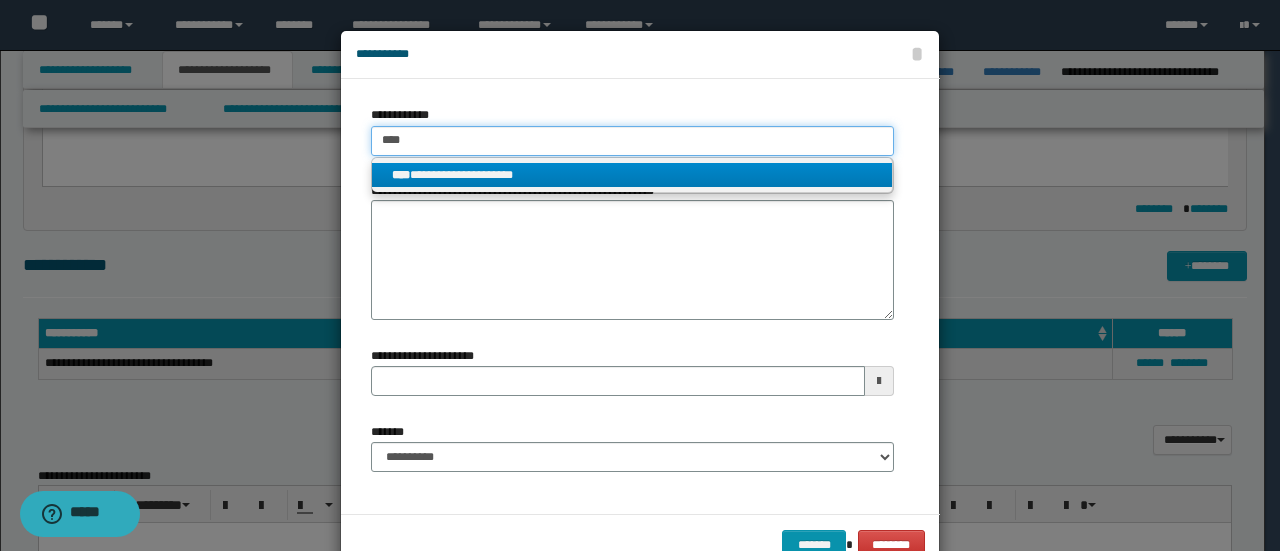type 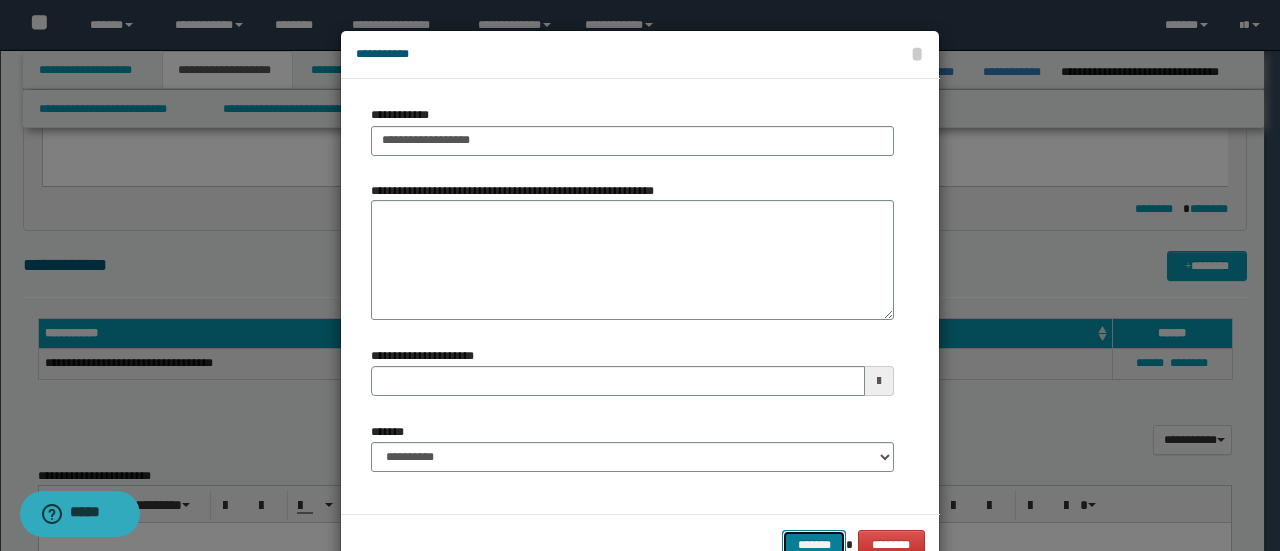 click on "*******" at bounding box center [814, 544] 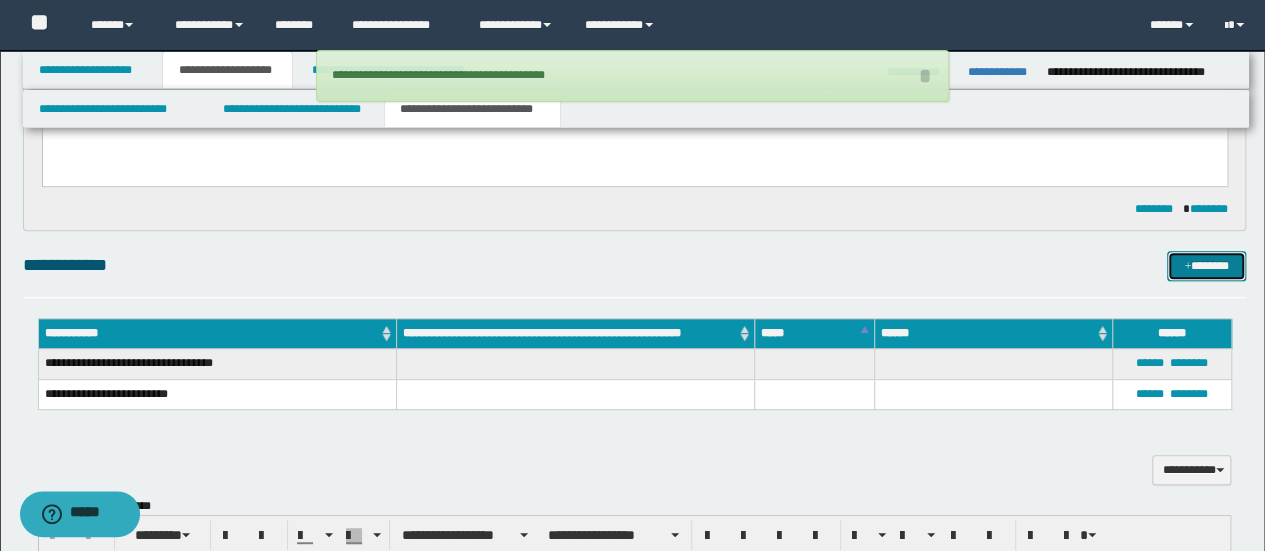 click at bounding box center (1187, 267) 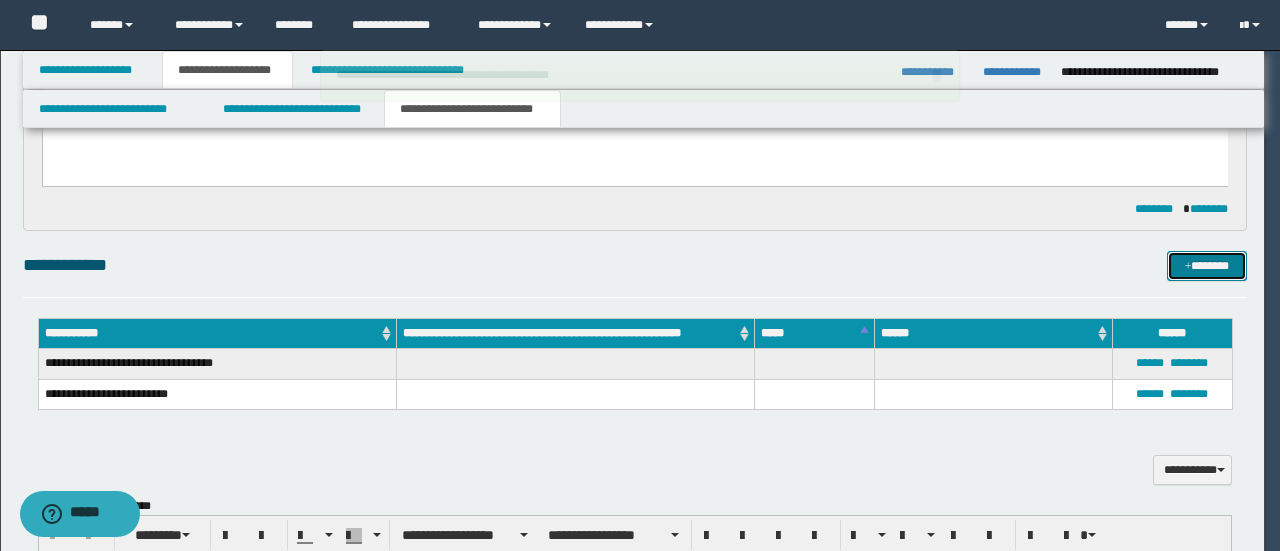 type 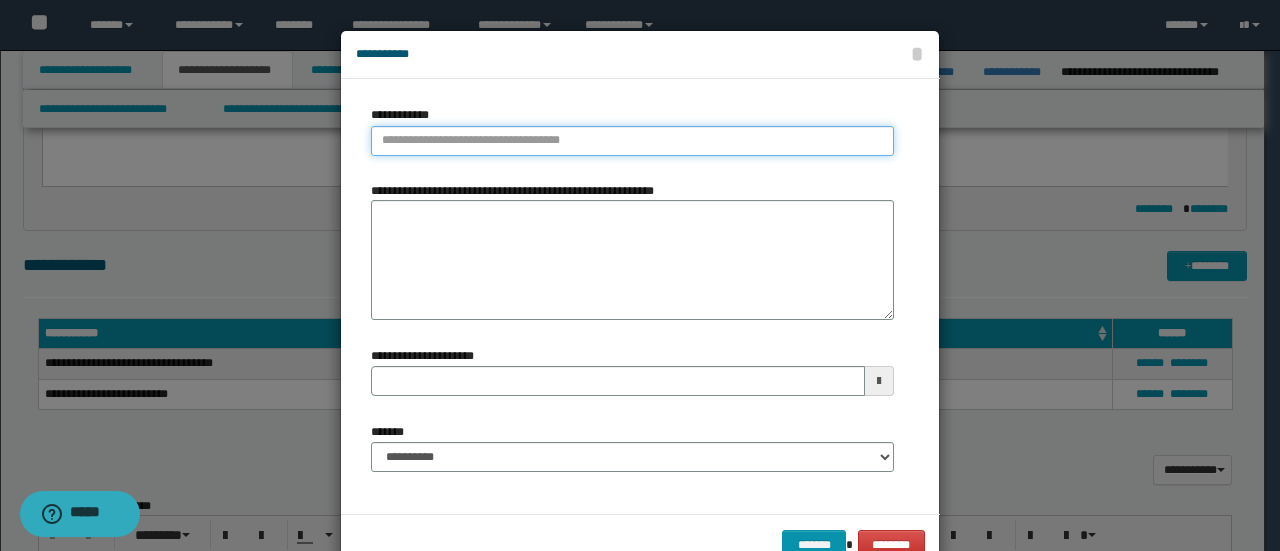 type on "**********" 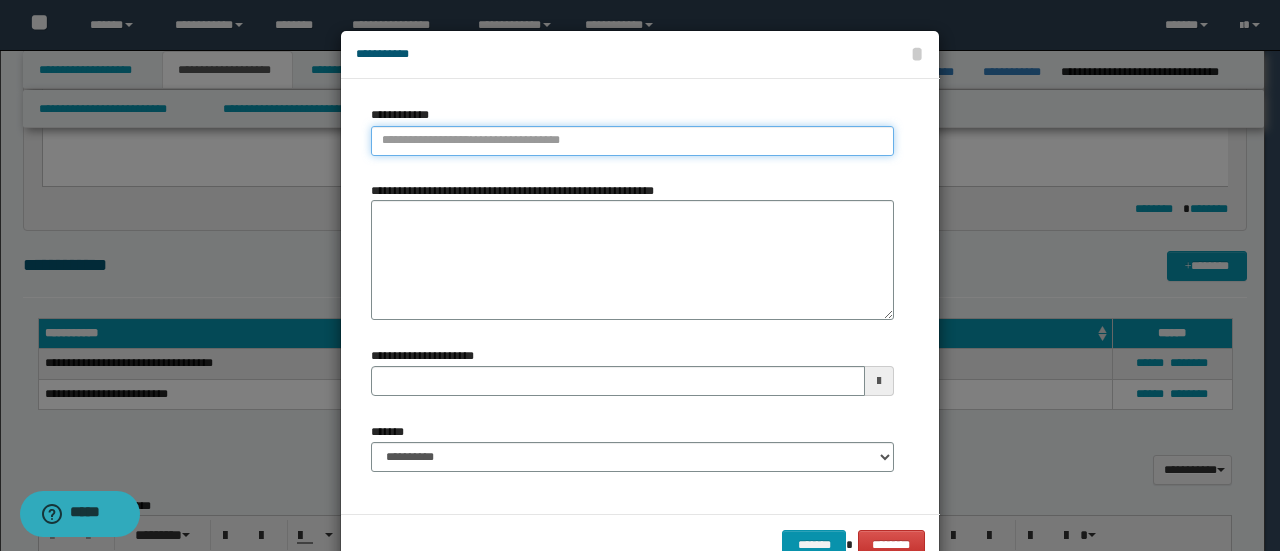 click on "**********" at bounding box center (632, 141) 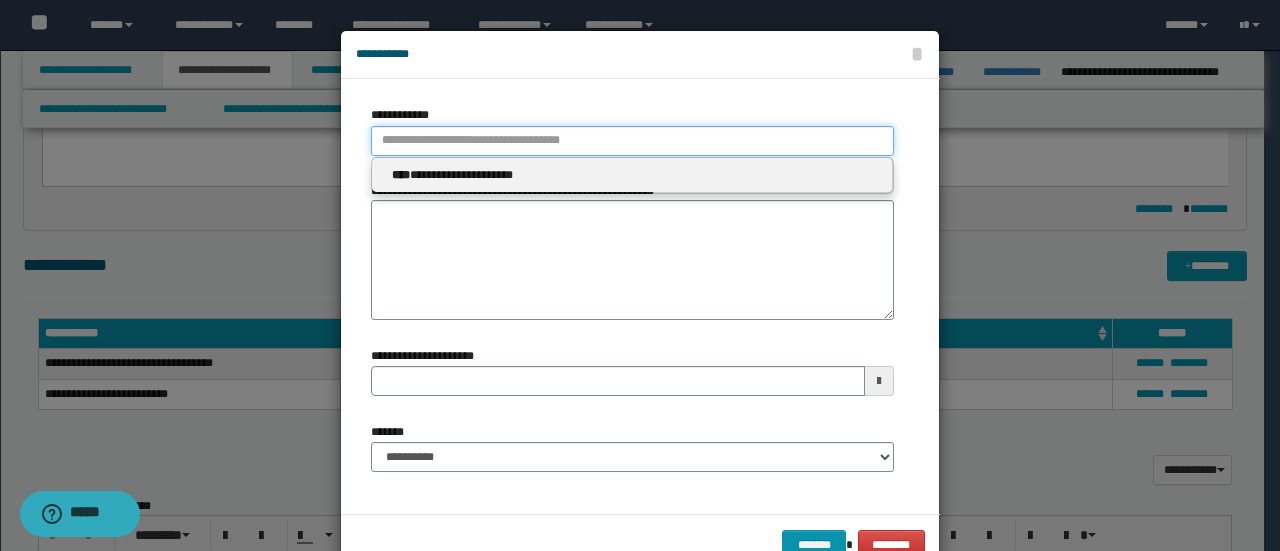 type 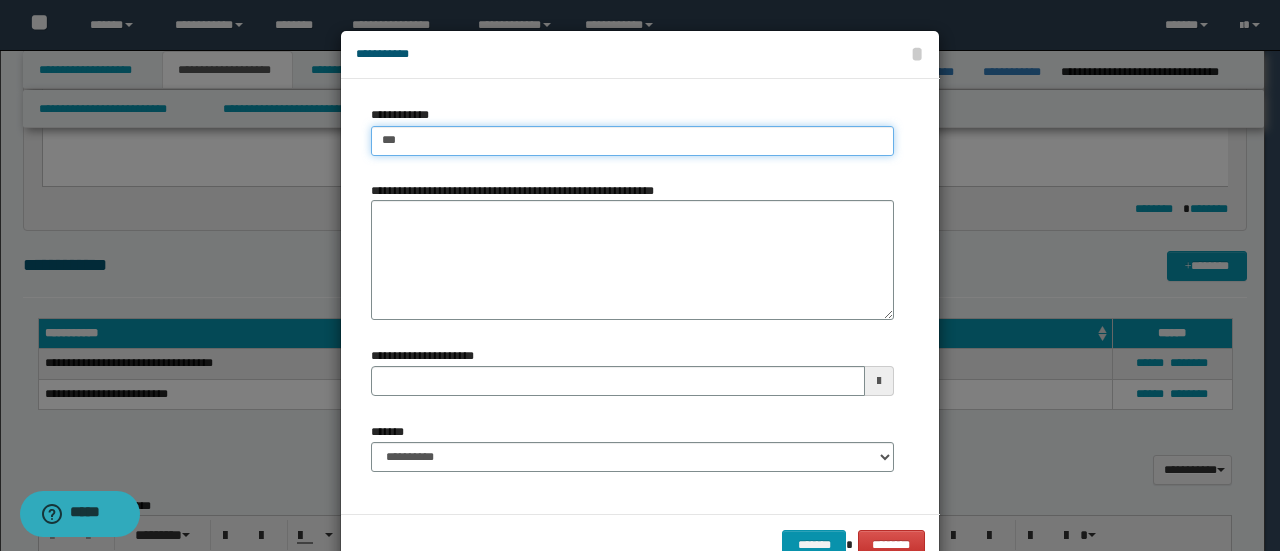 type on "****" 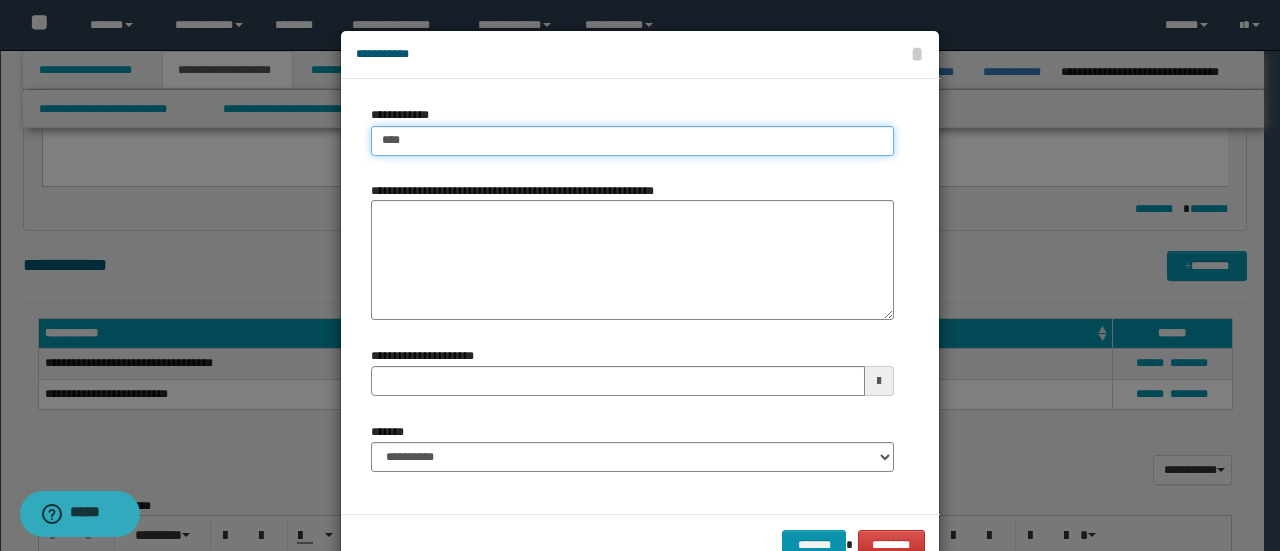 type on "****" 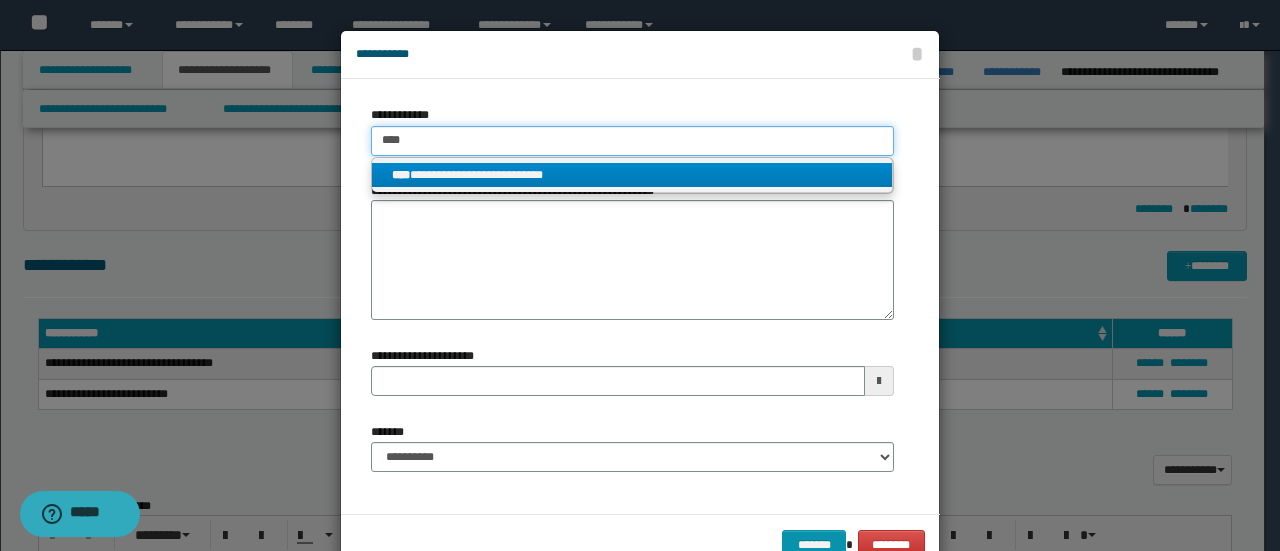 type on "****" 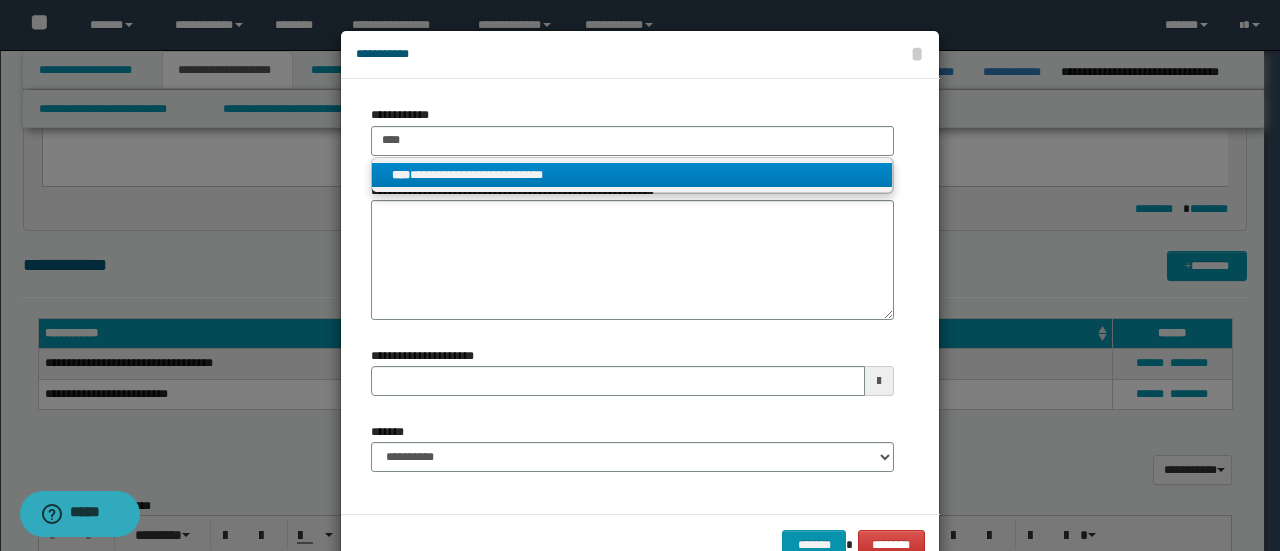 click on "**********" at bounding box center [632, 175] 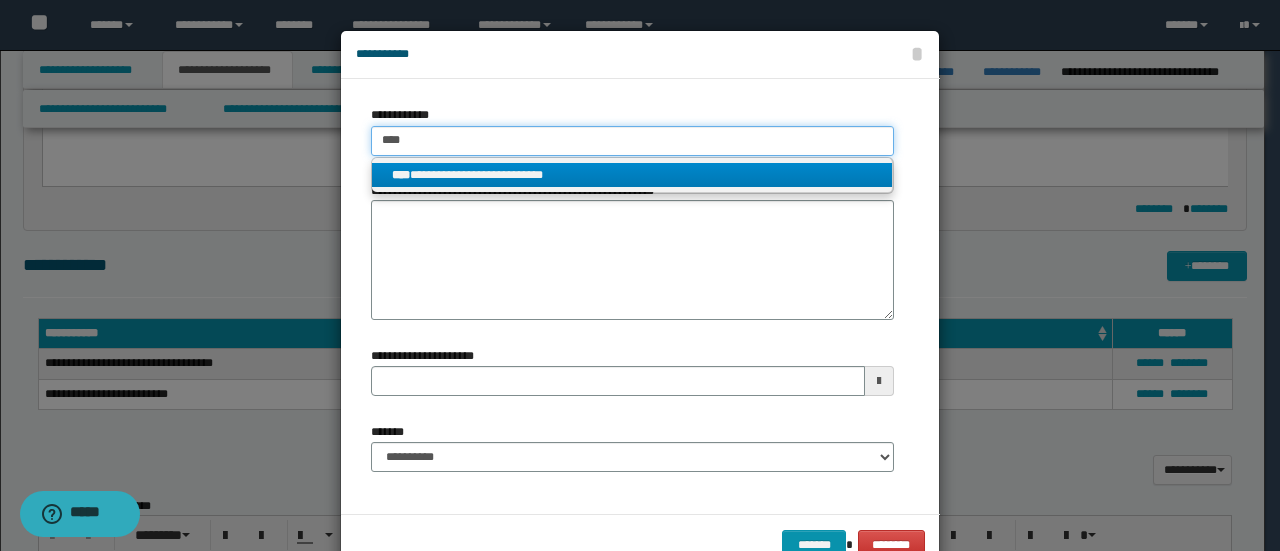 type 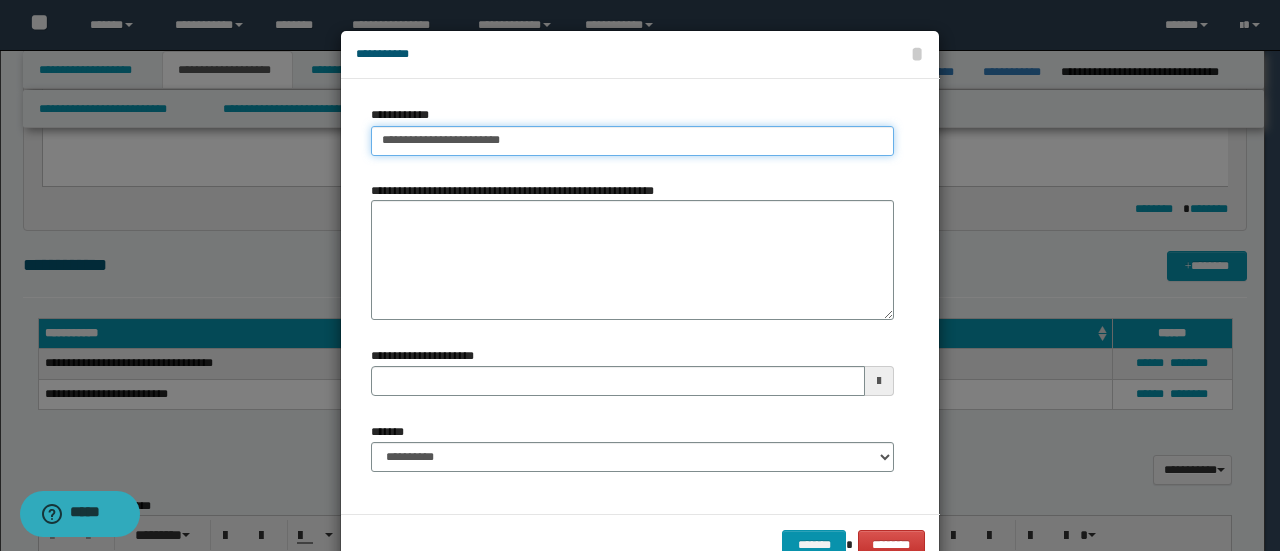 type 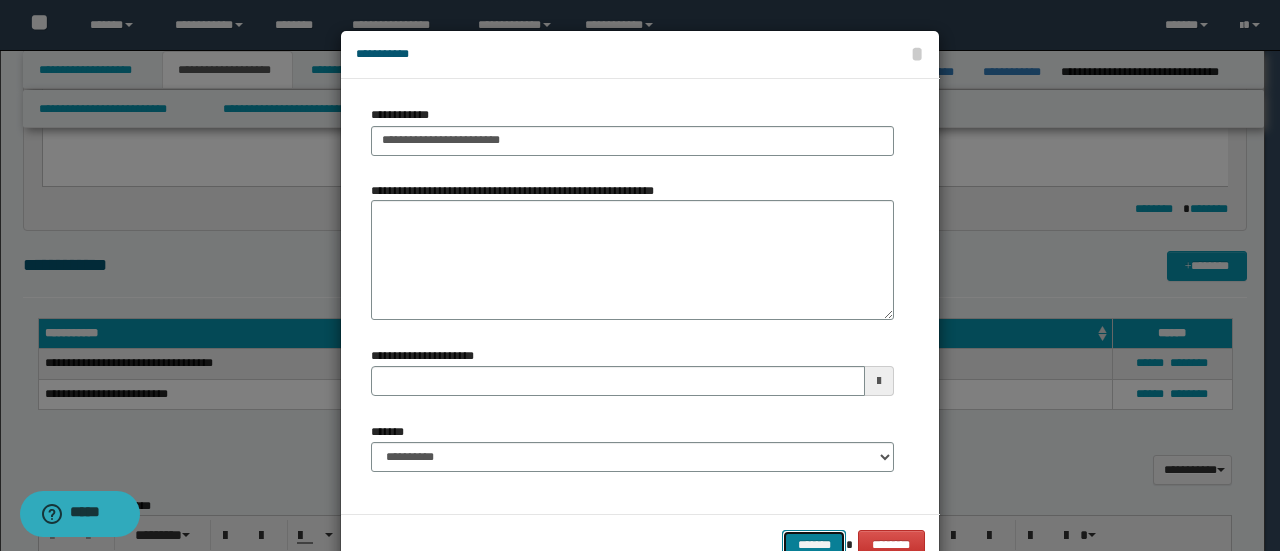 click on "*******" at bounding box center [814, 544] 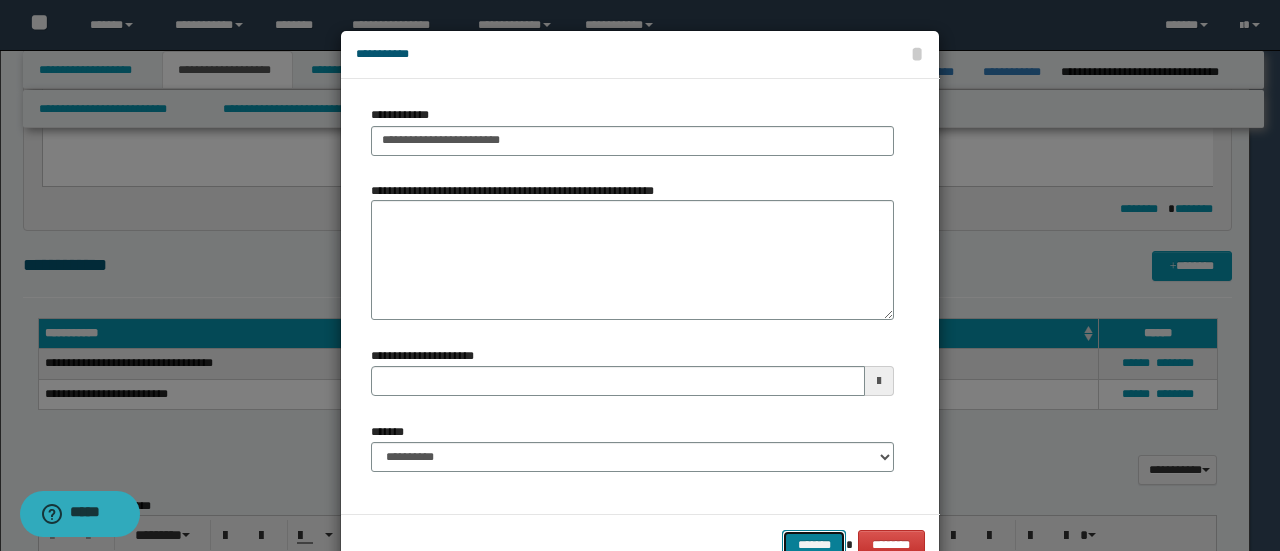 type 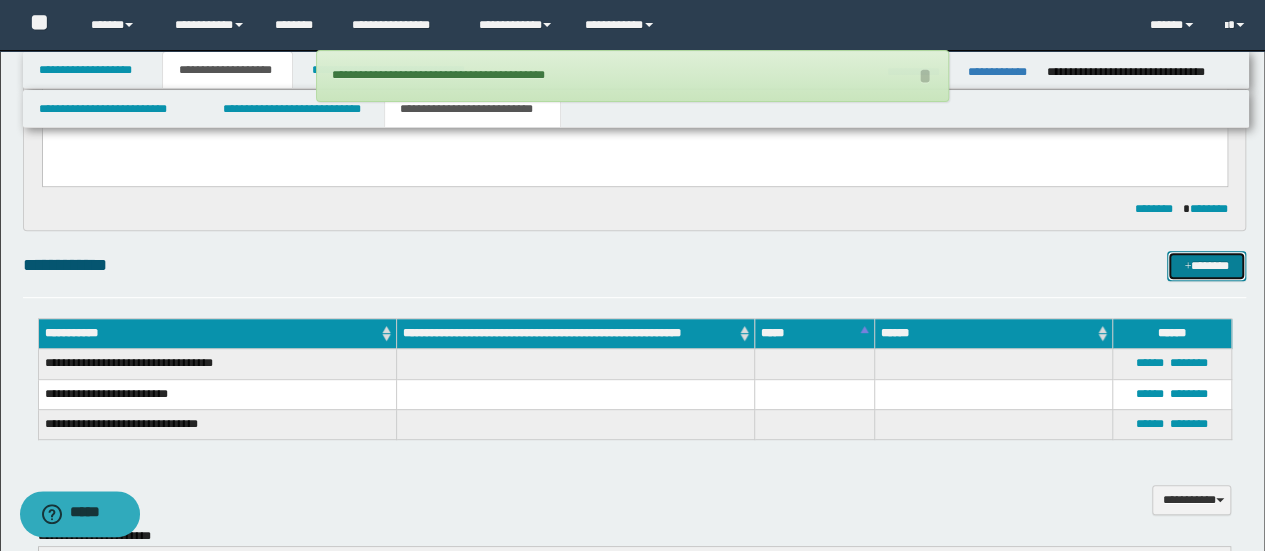 click on "*******" at bounding box center (1206, 265) 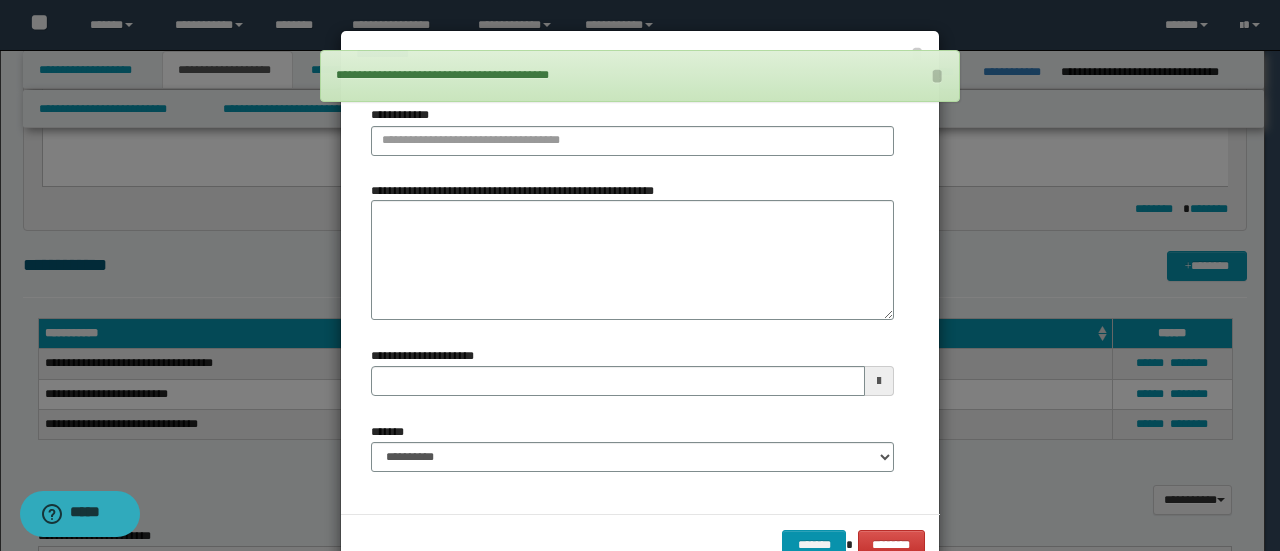 click on "**********" at bounding box center [632, 138] 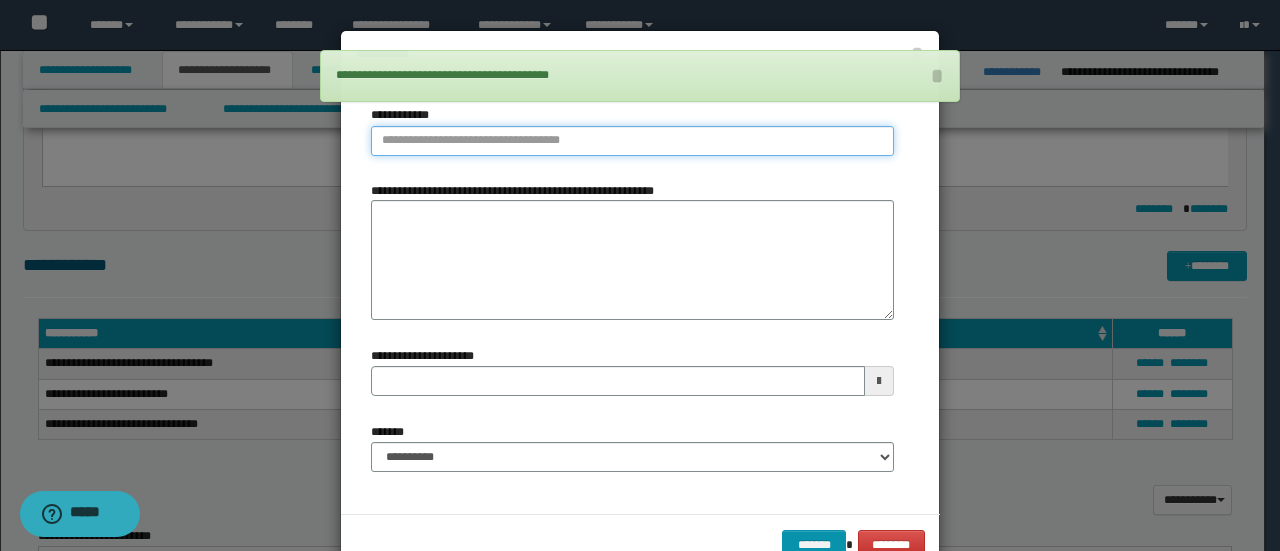 type on "**********" 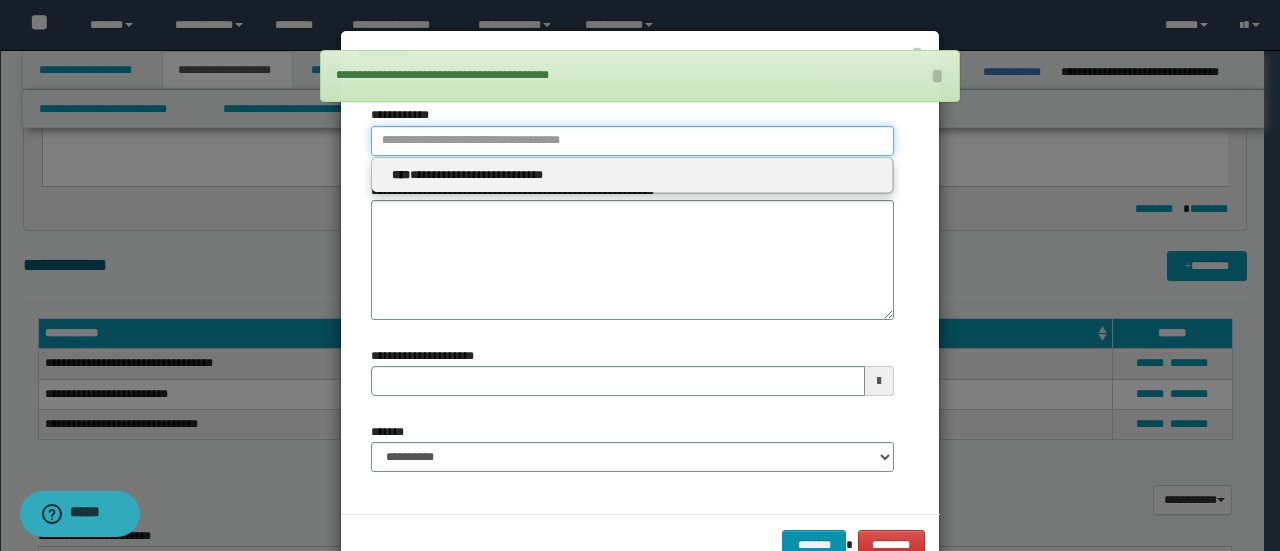 click on "**********" at bounding box center [632, 141] 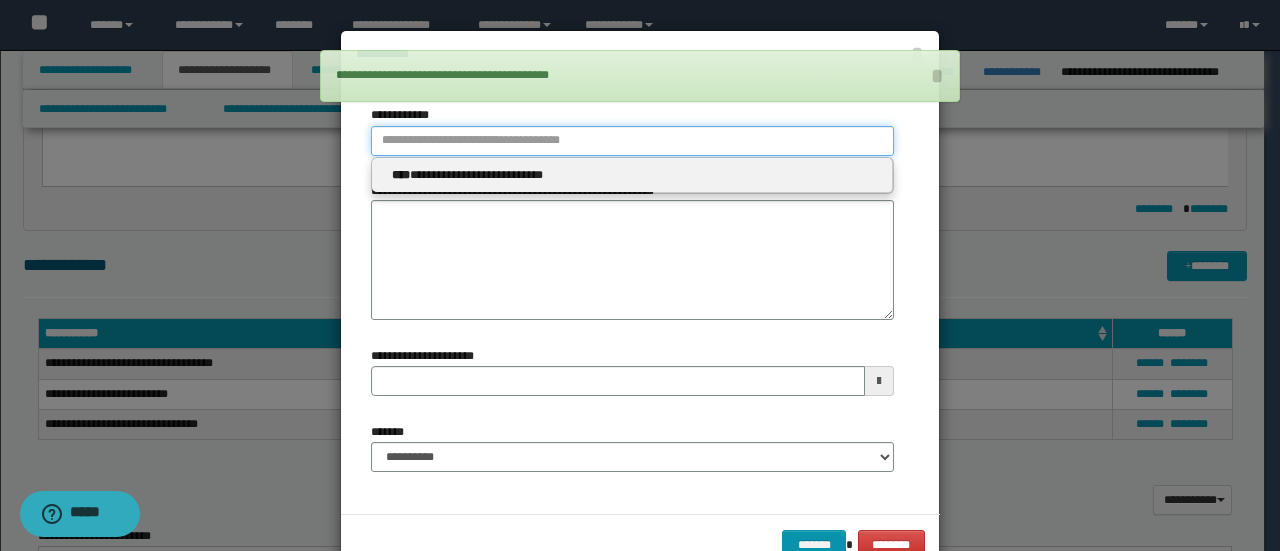 type 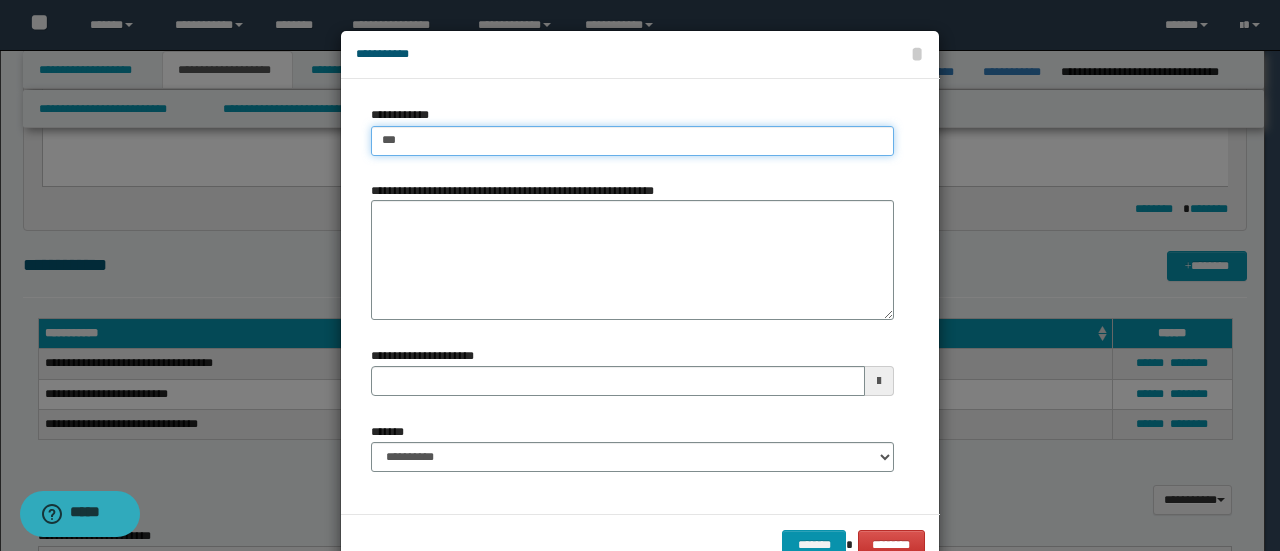 type on "****" 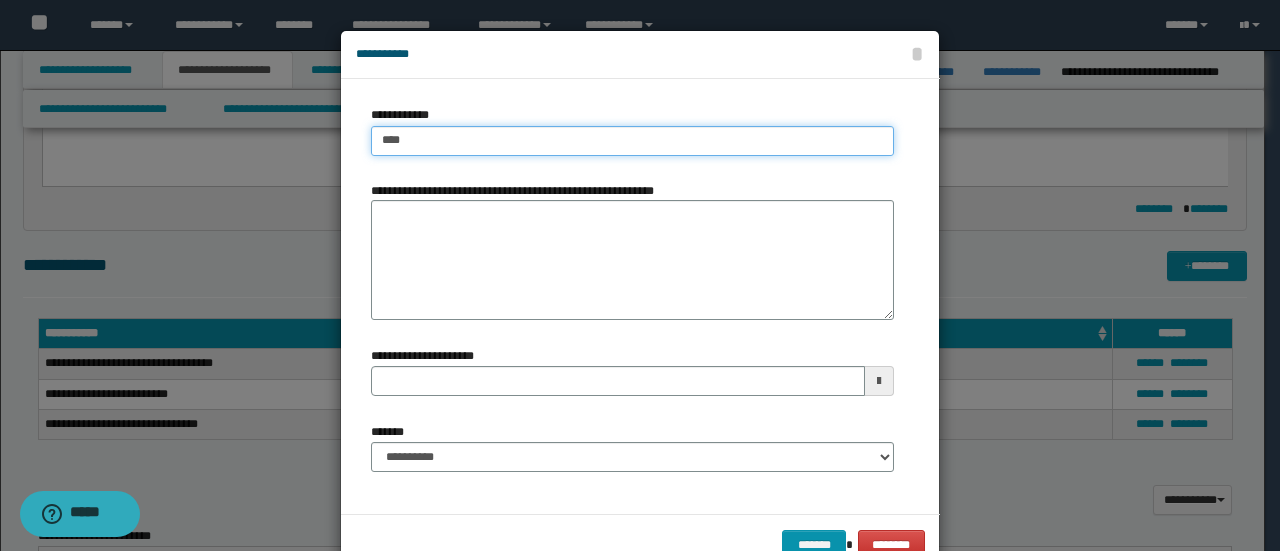 type on "****" 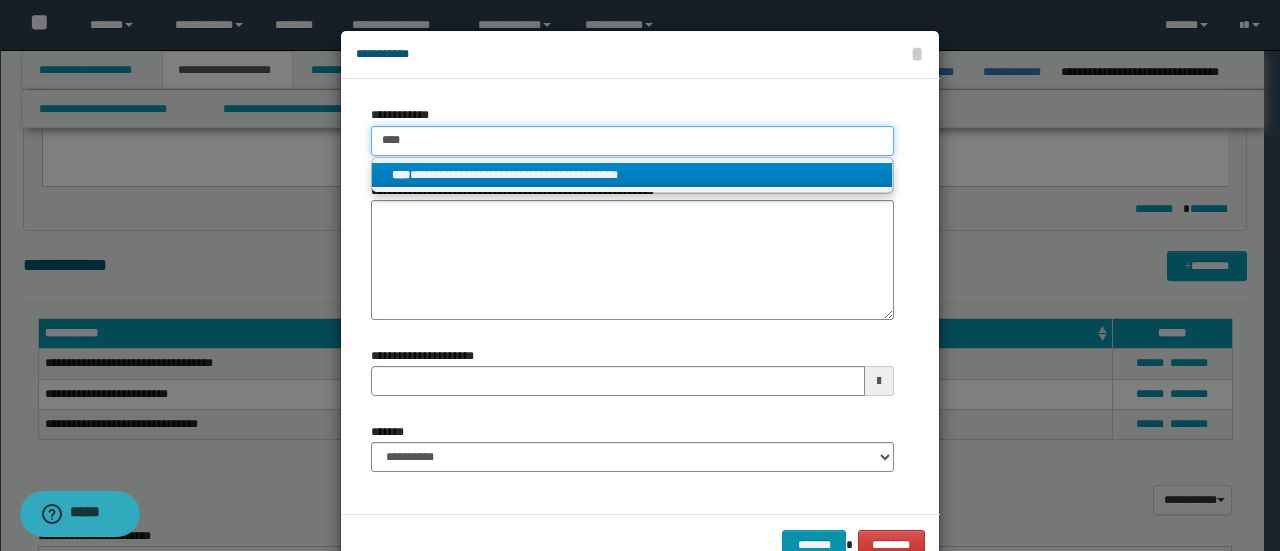 type on "****" 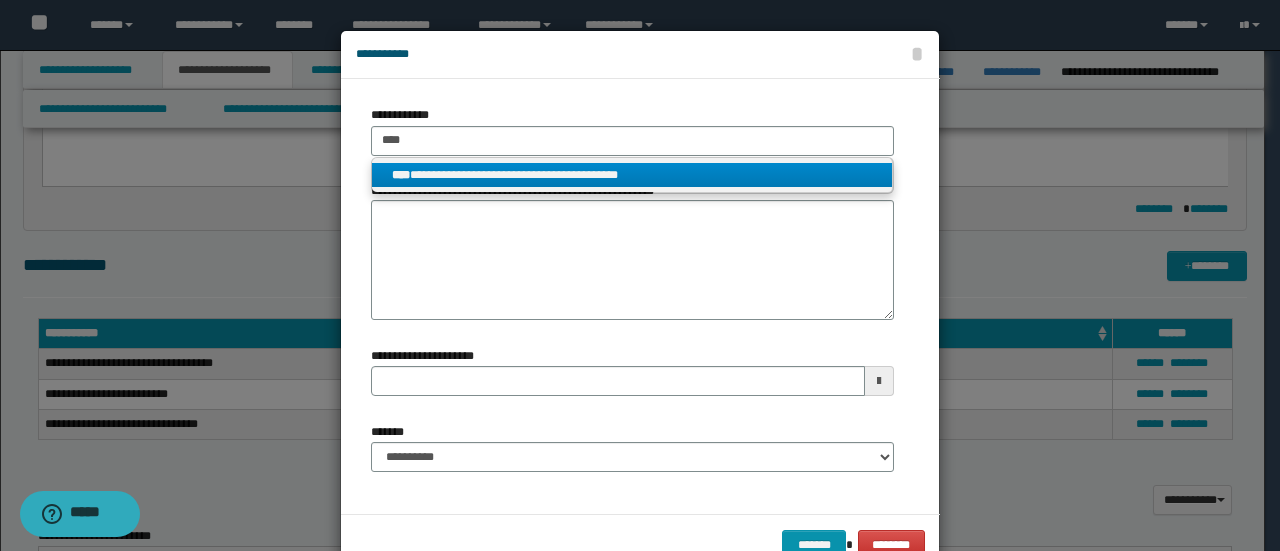 click on "**********" at bounding box center [632, 175] 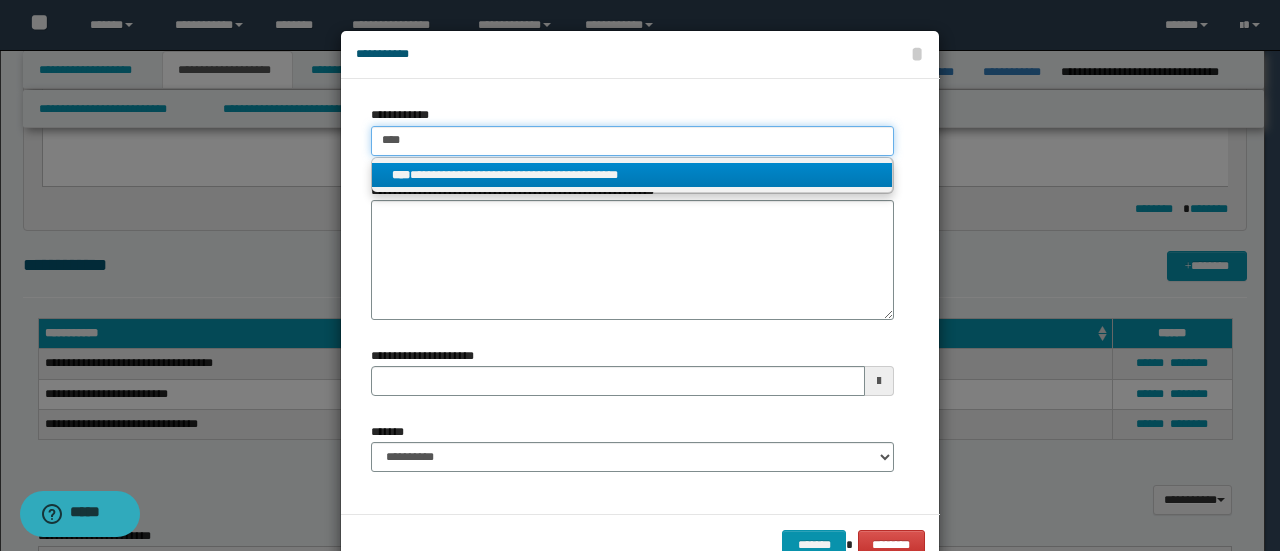 type 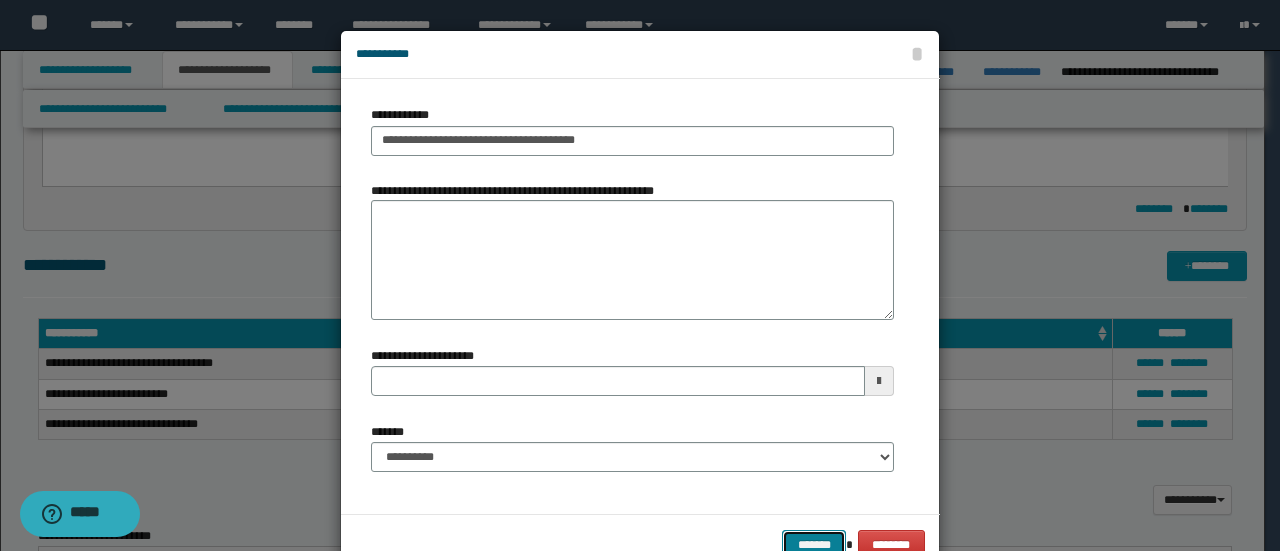 click on "*******" at bounding box center (814, 544) 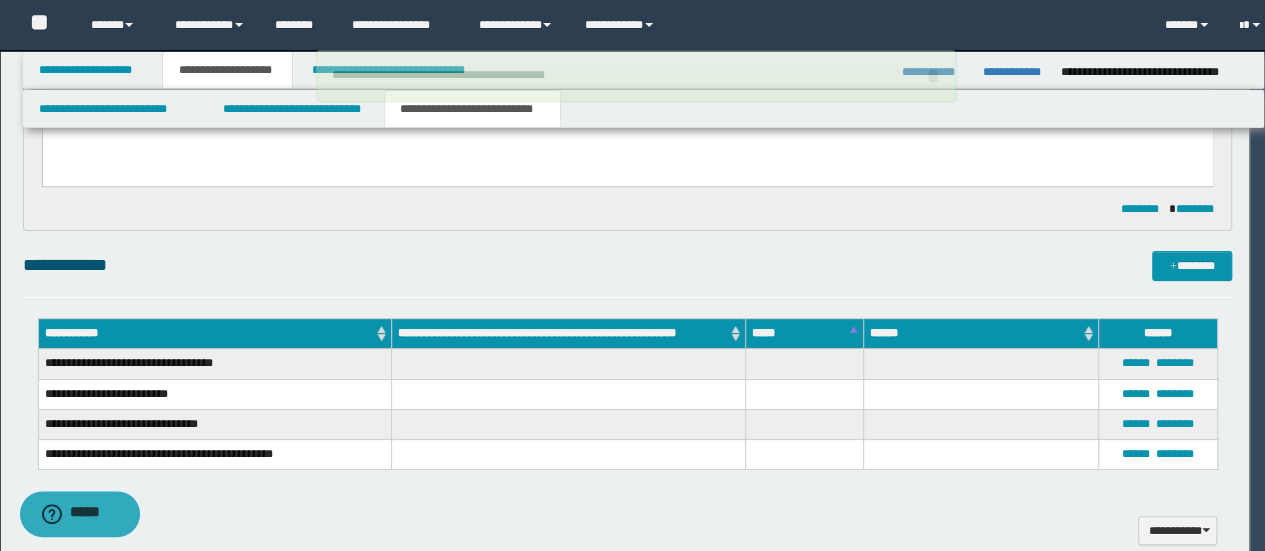 type 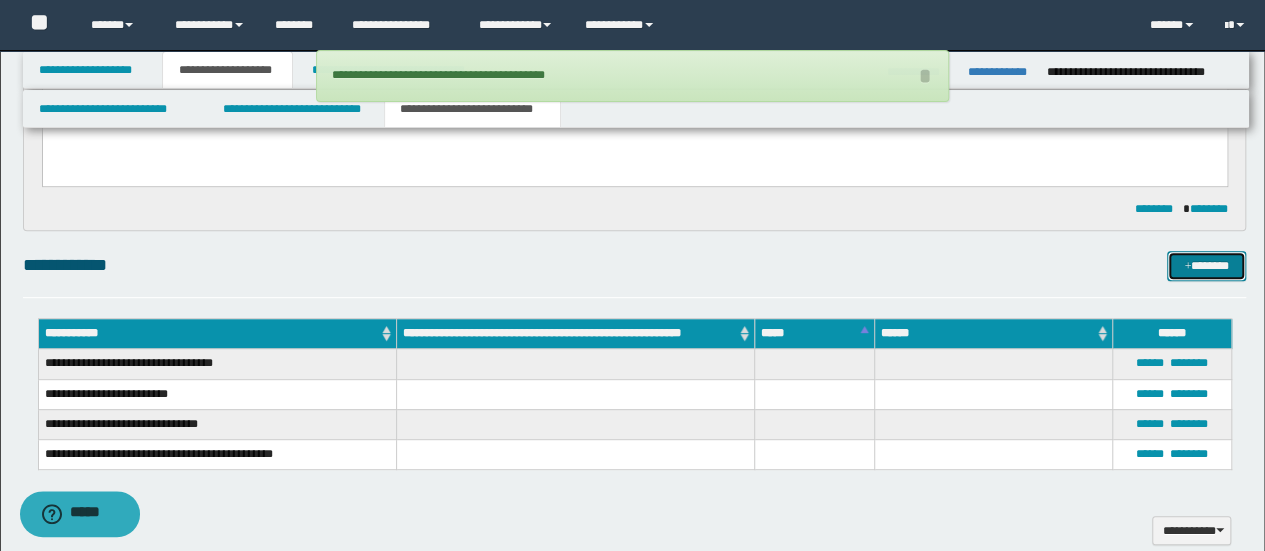 drag, startPoint x: 1227, startPoint y: 277, endPoint x: 1214, endPoint y: 270, distance: 14.764823 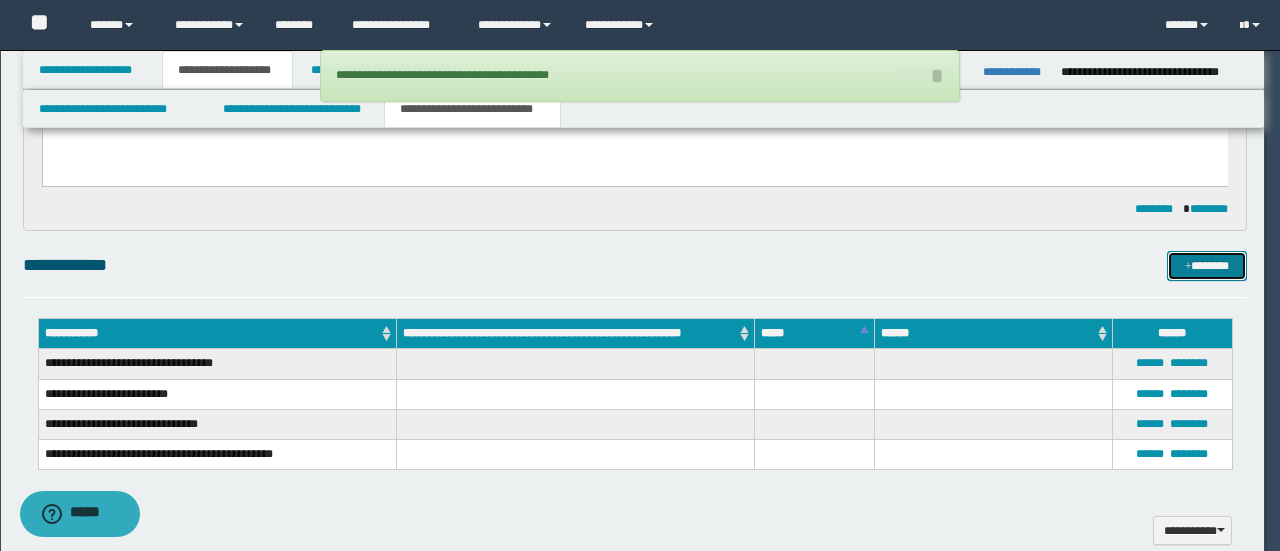 type 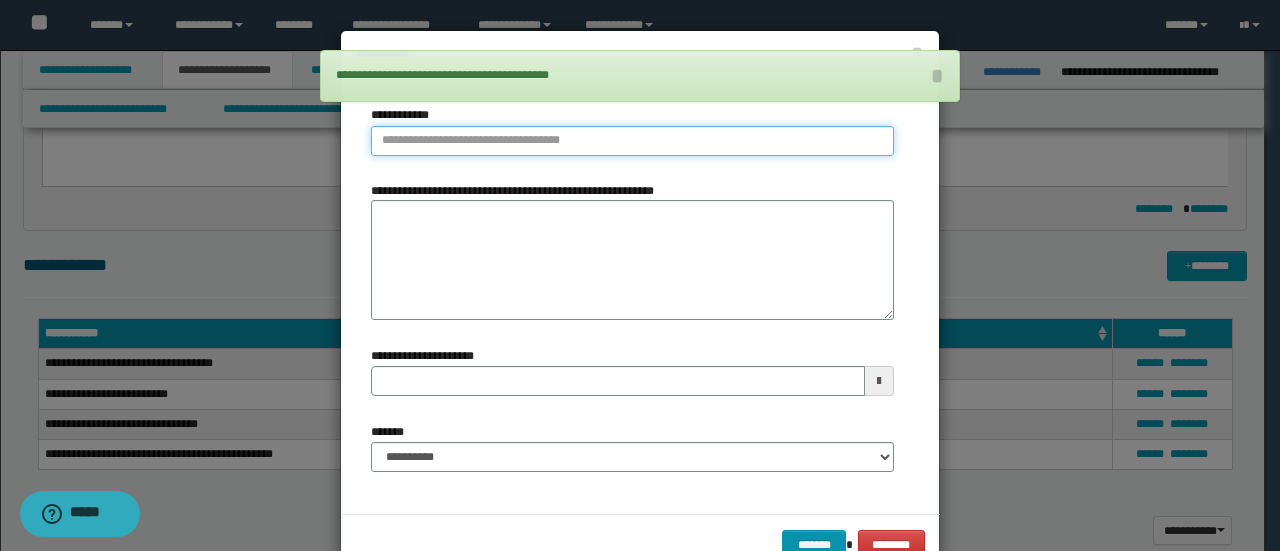 type on "**********" 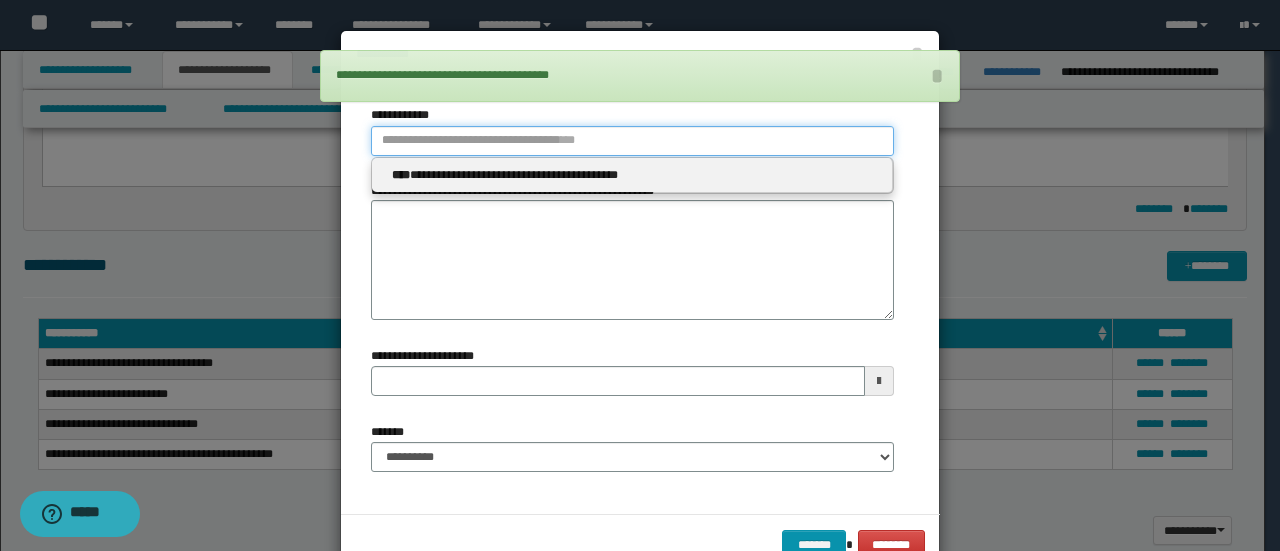 click on "**********" at bounding box center [632, 141] 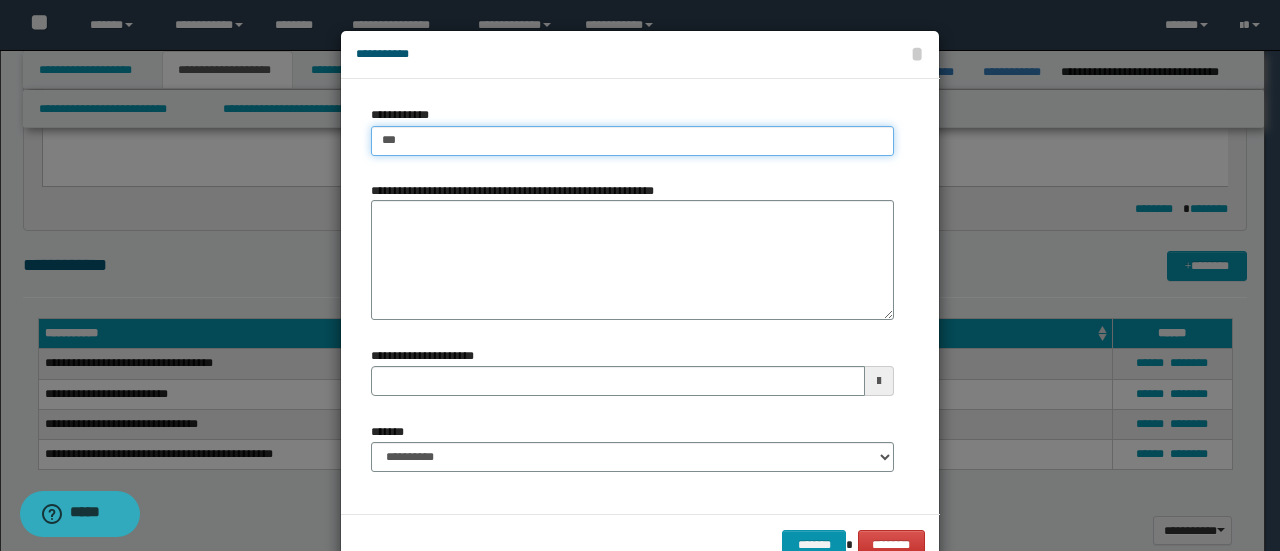 type on "****" 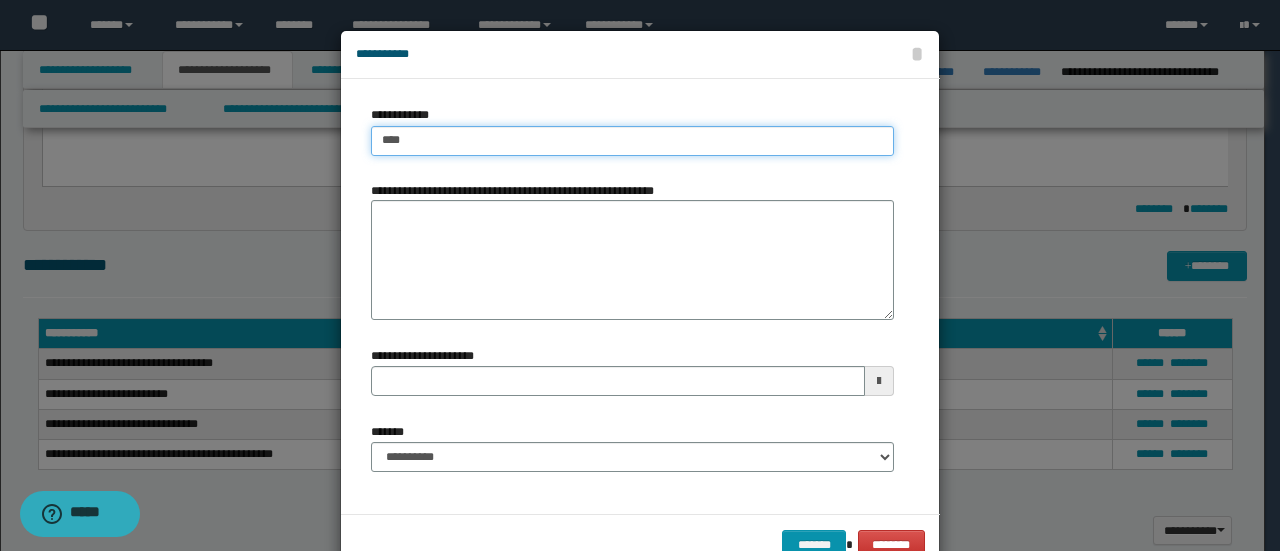 type on "****" 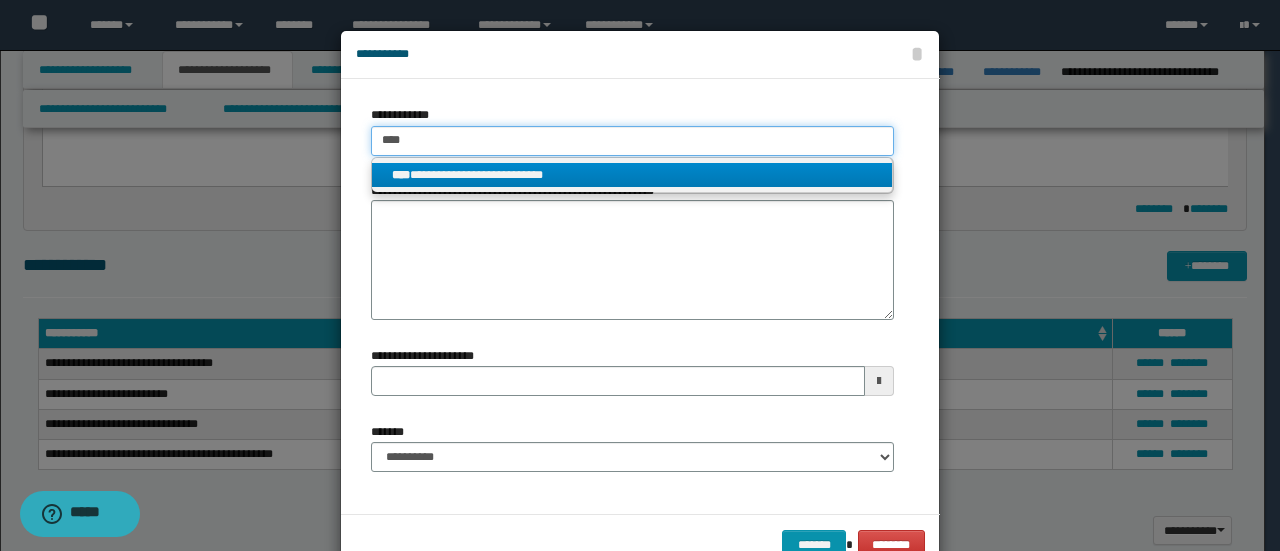type on "****" 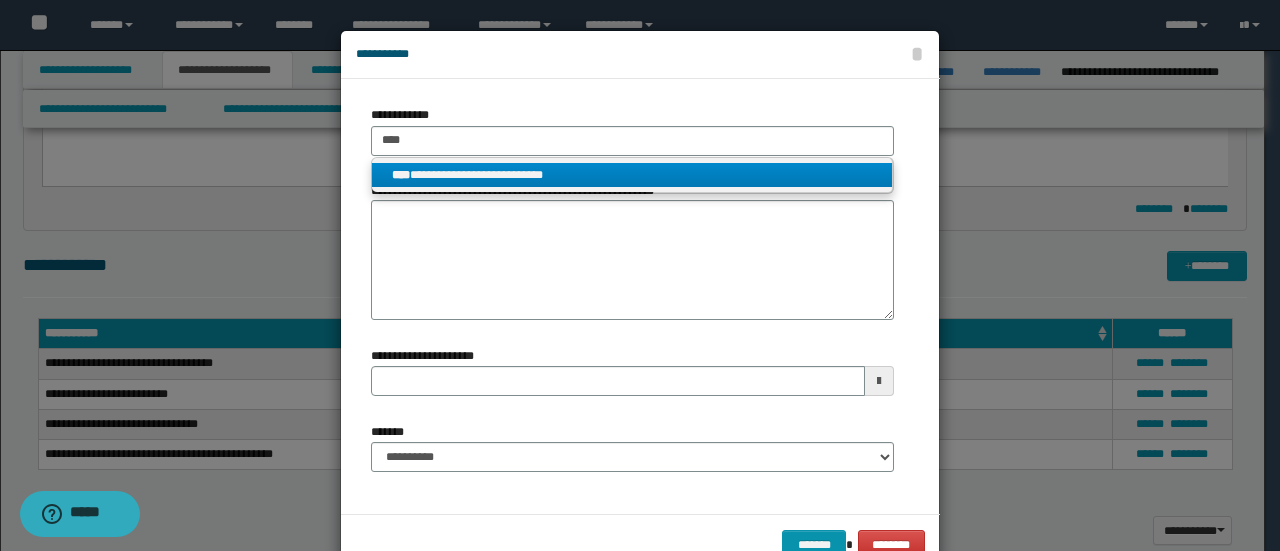 click on "**********" at bounding box center [632, 175] 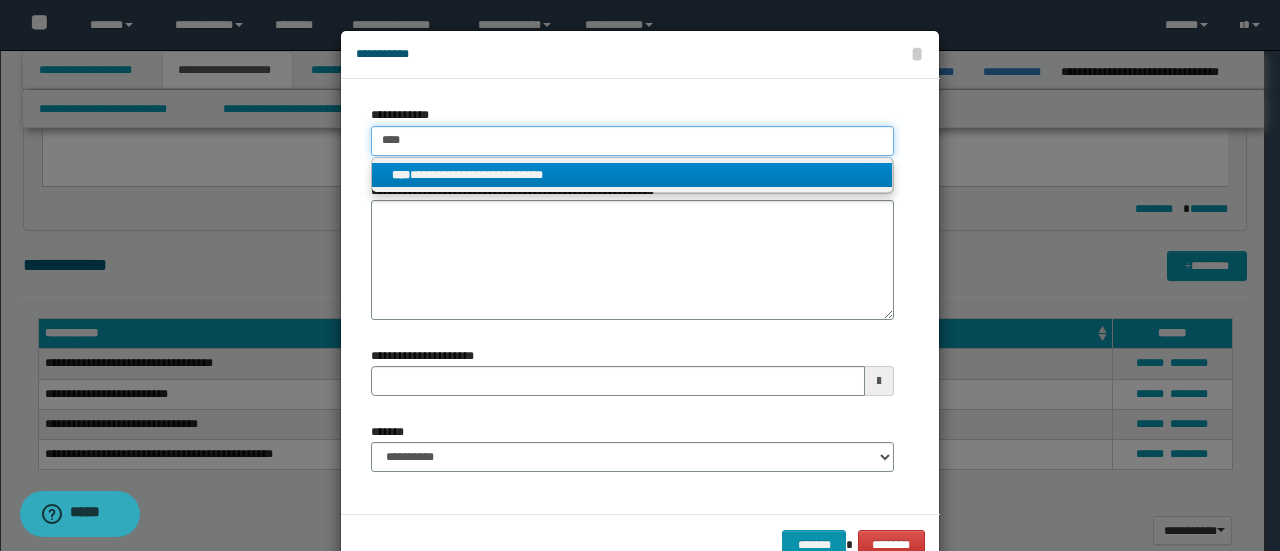 type 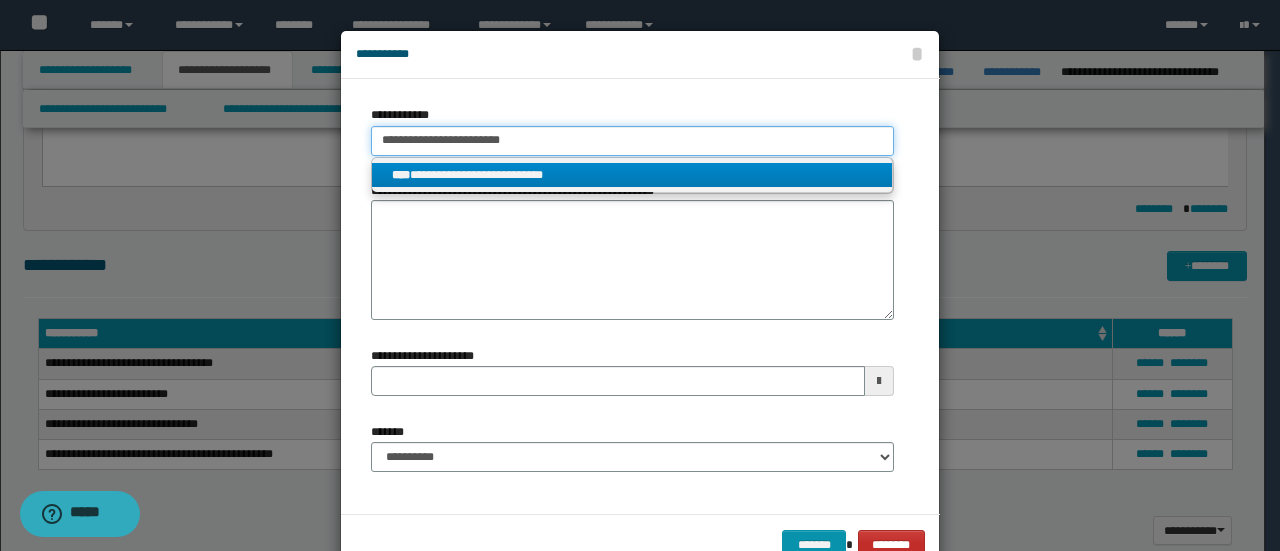 type 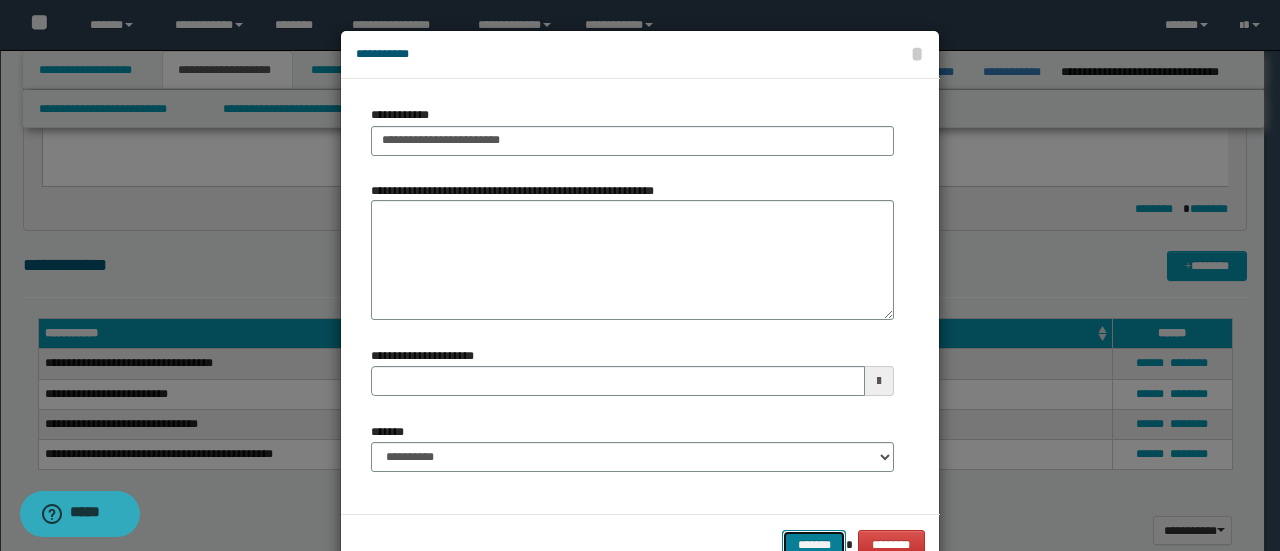 click on "*******" at bounding box center [814, 544] 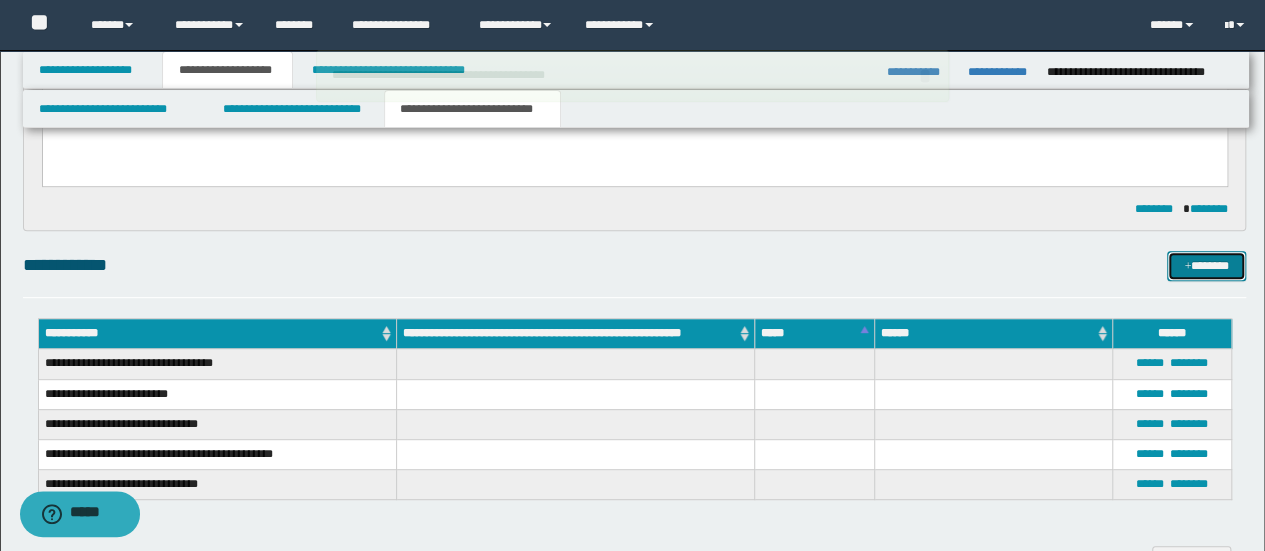 click on "*******" at bounding box center (1206, 265) 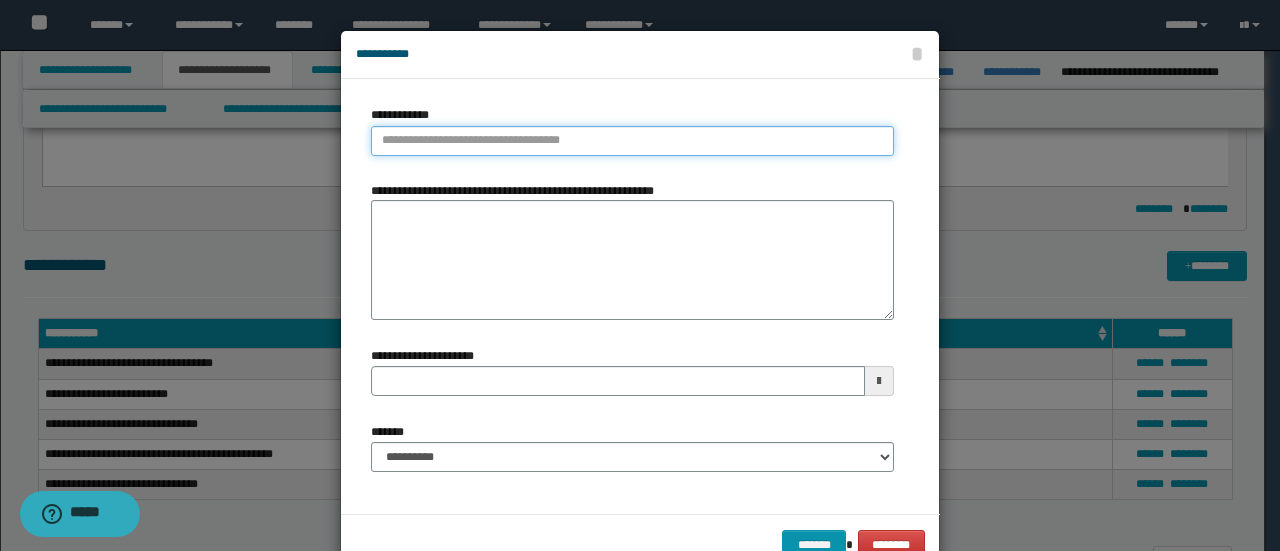 type on "**********" 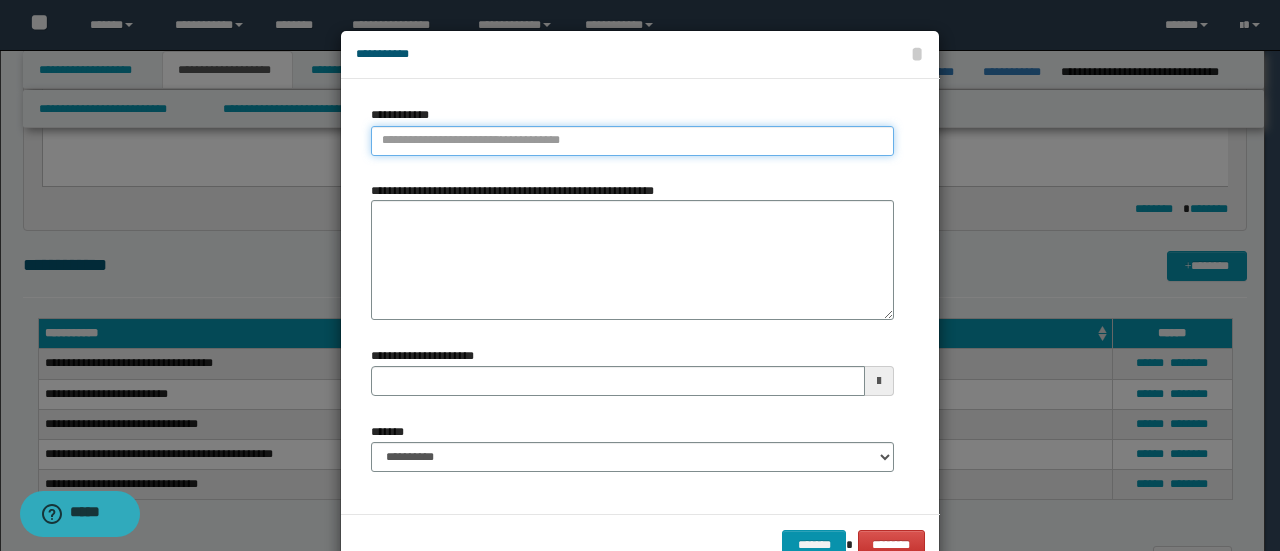 click on "**********" at bounding box center [632, 141] 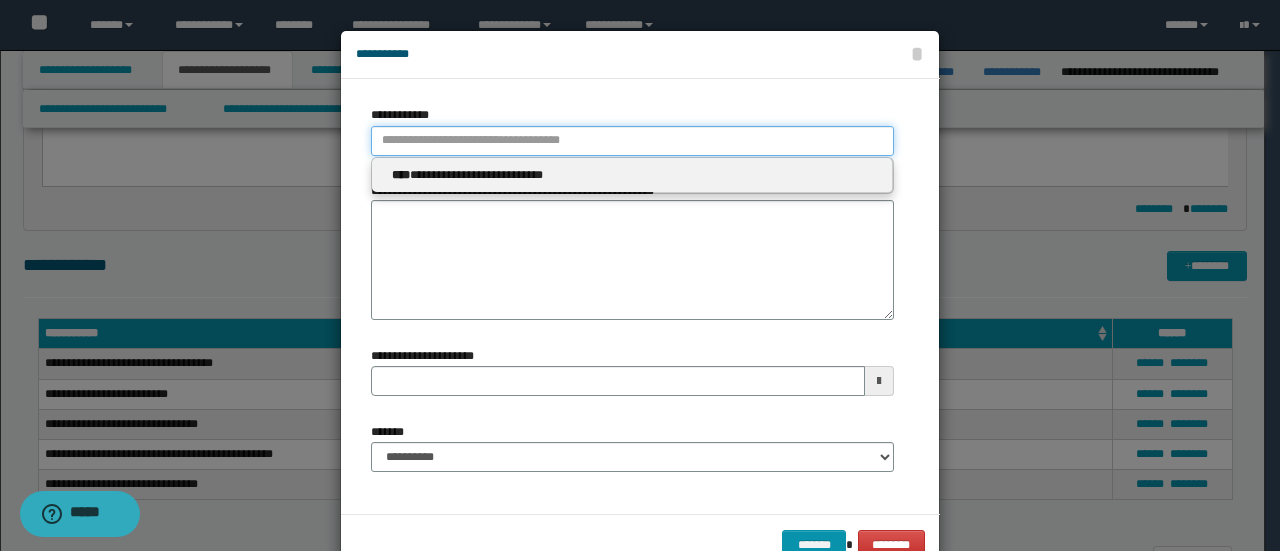 type 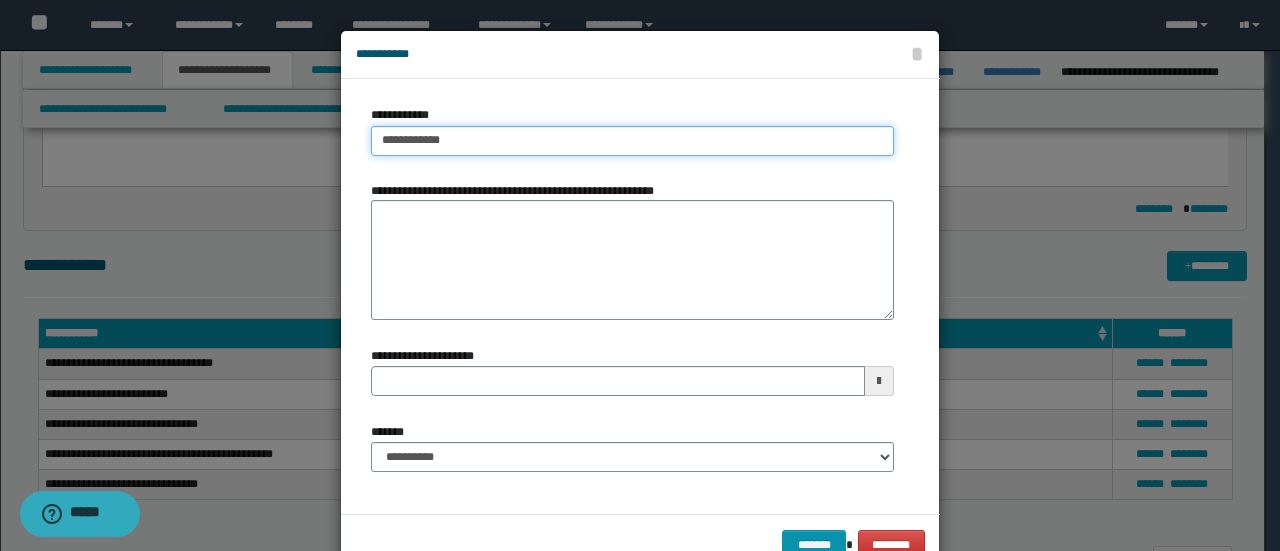 type on "**********" 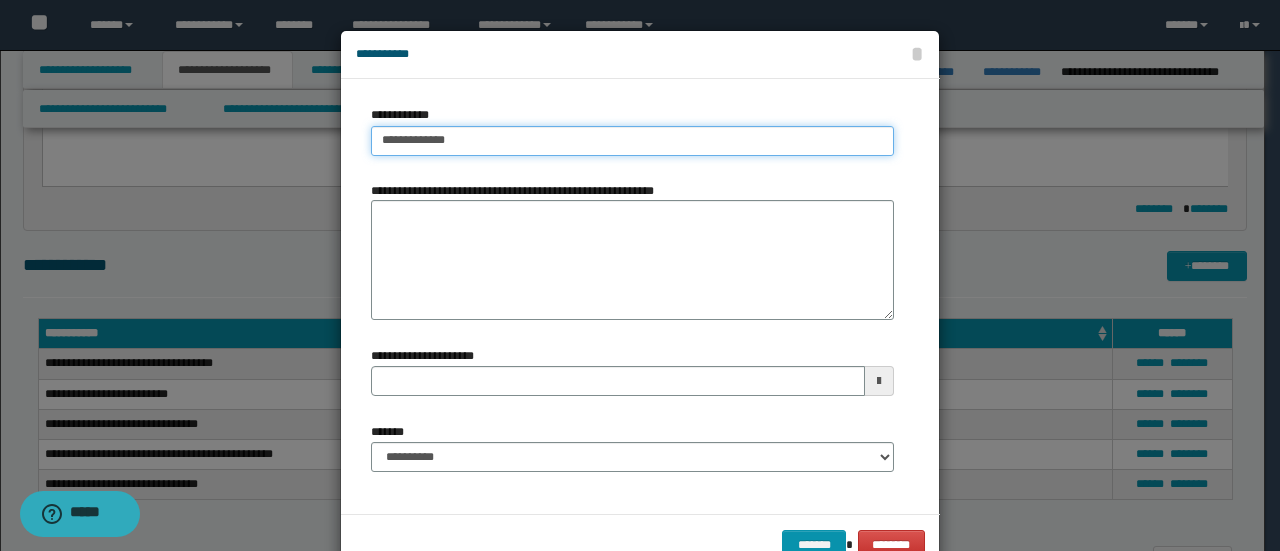 type on "**********" 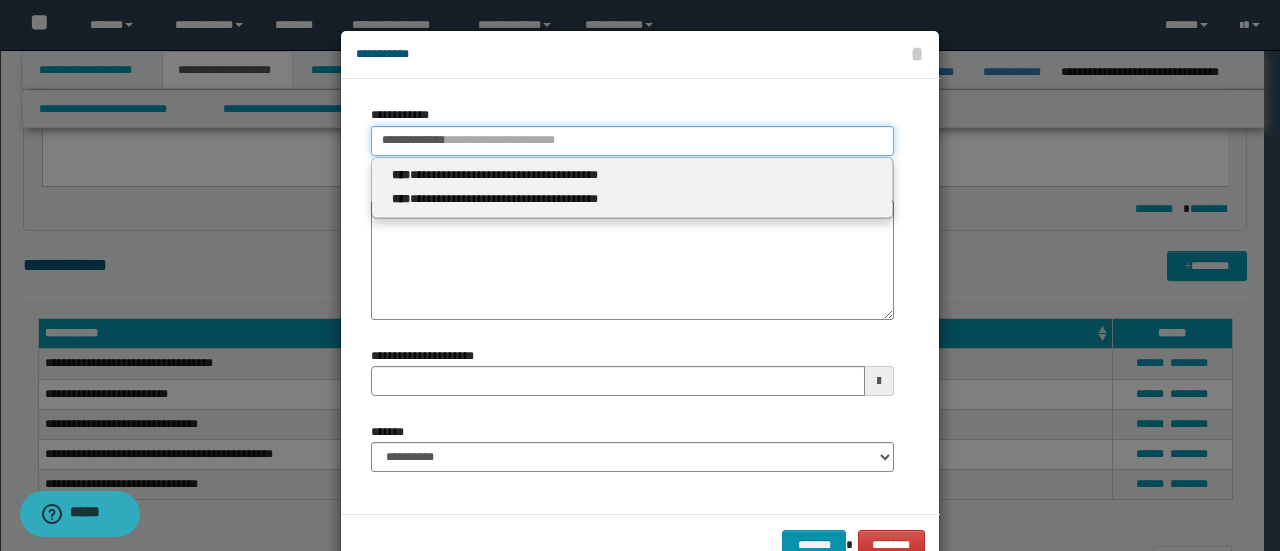 type on "**********" 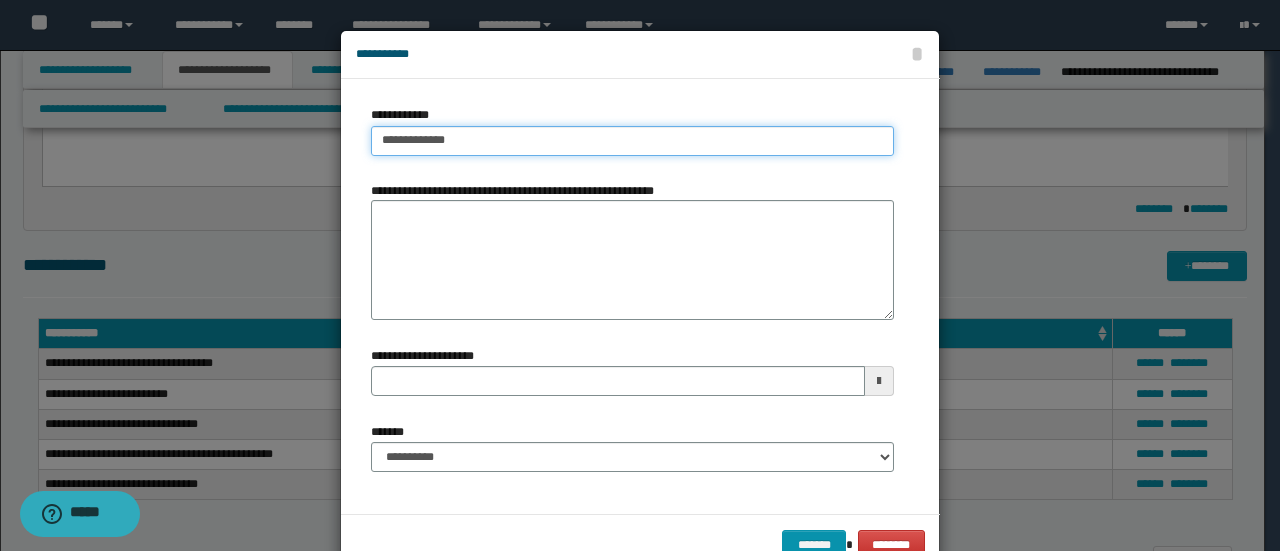 type on "**********" 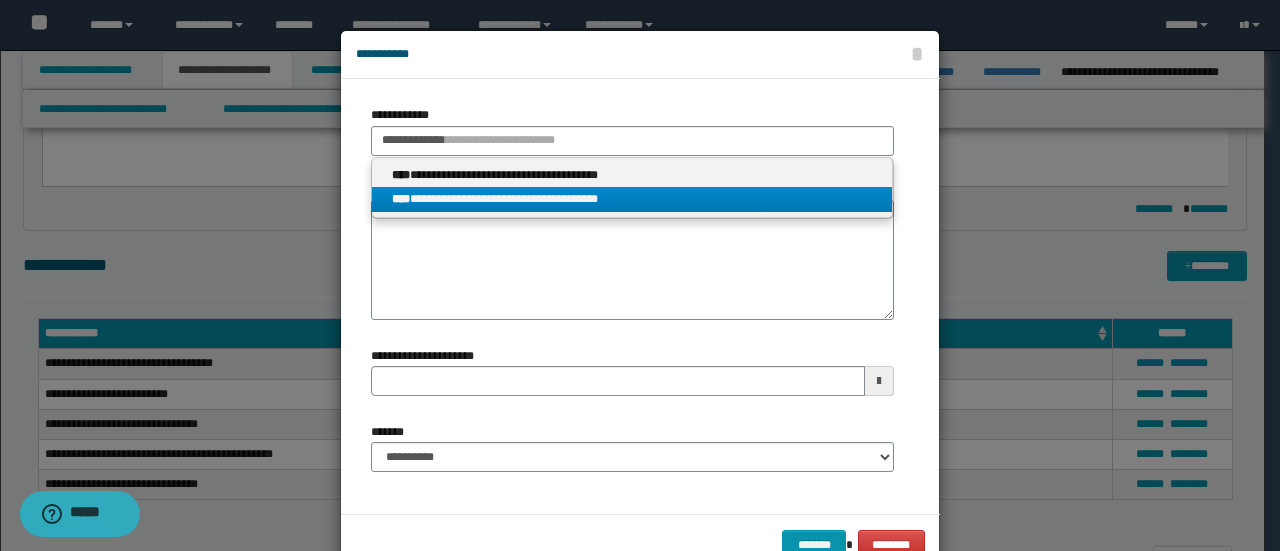 click on "**********" at bounding box center [632, 199] 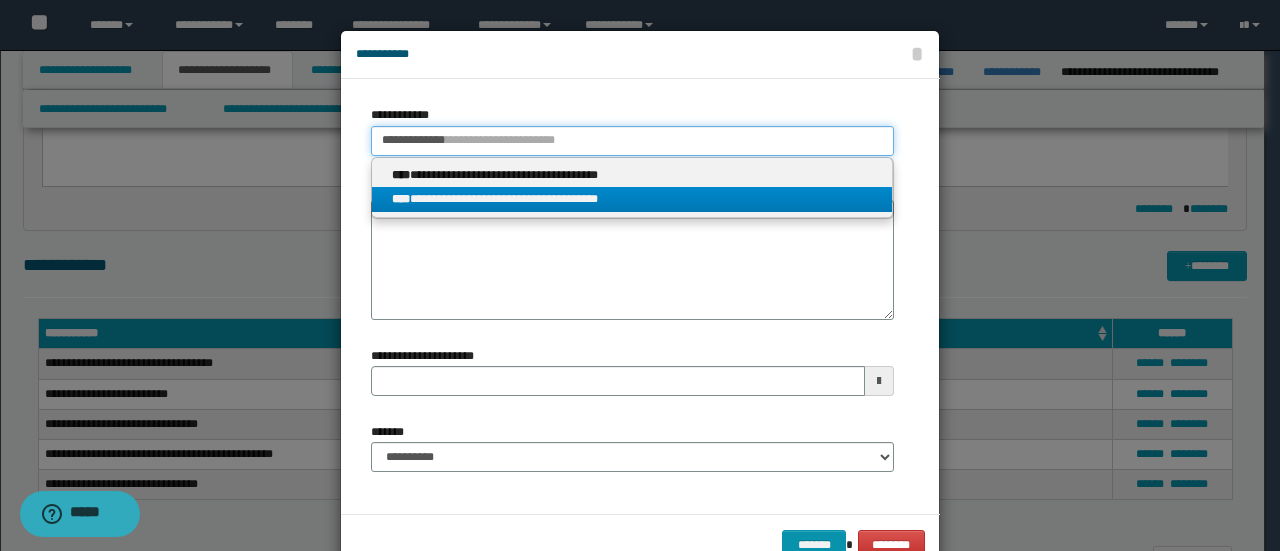 type 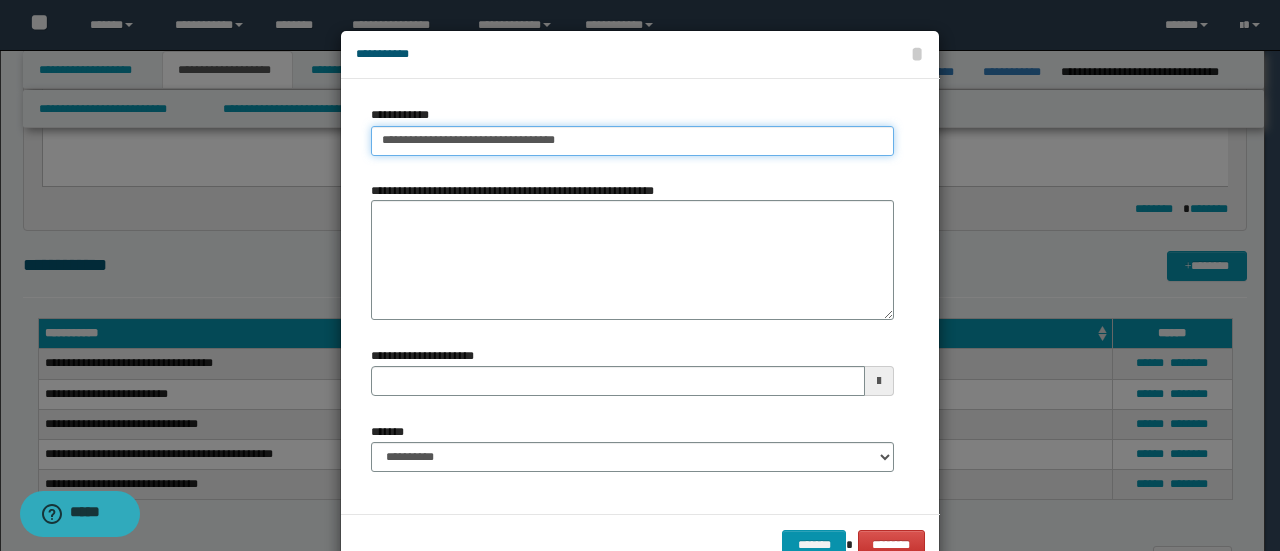 type 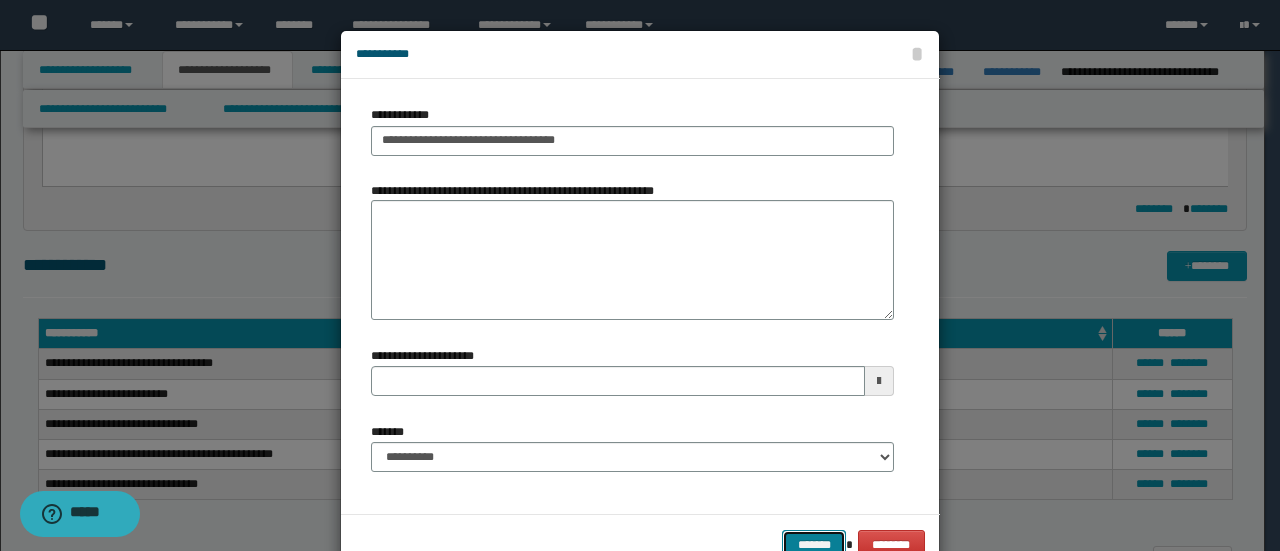click on "*******" at bounding box center (814, 544) 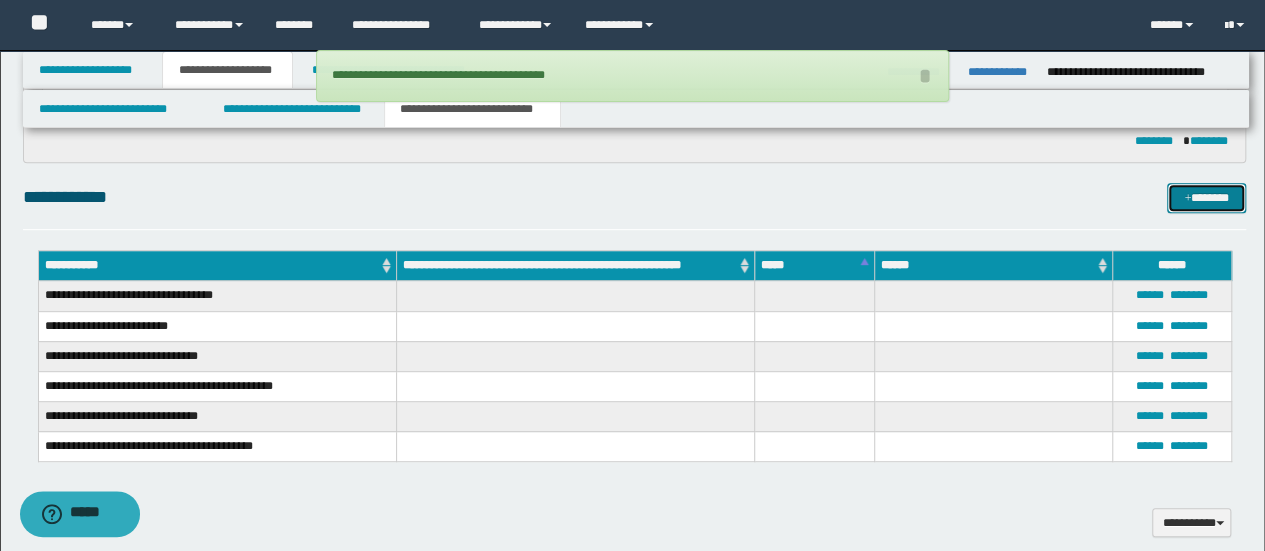 scroll, scrollTop: 400, scrollLeft: 0, axis: vertical 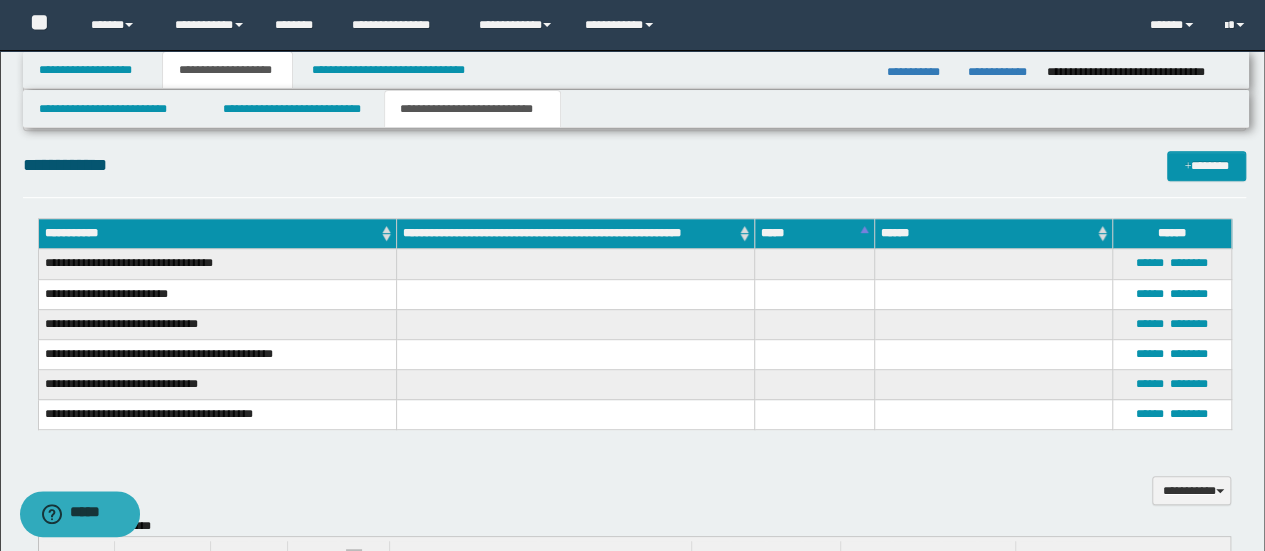 click on "**********" at bounding box center [635, 452] 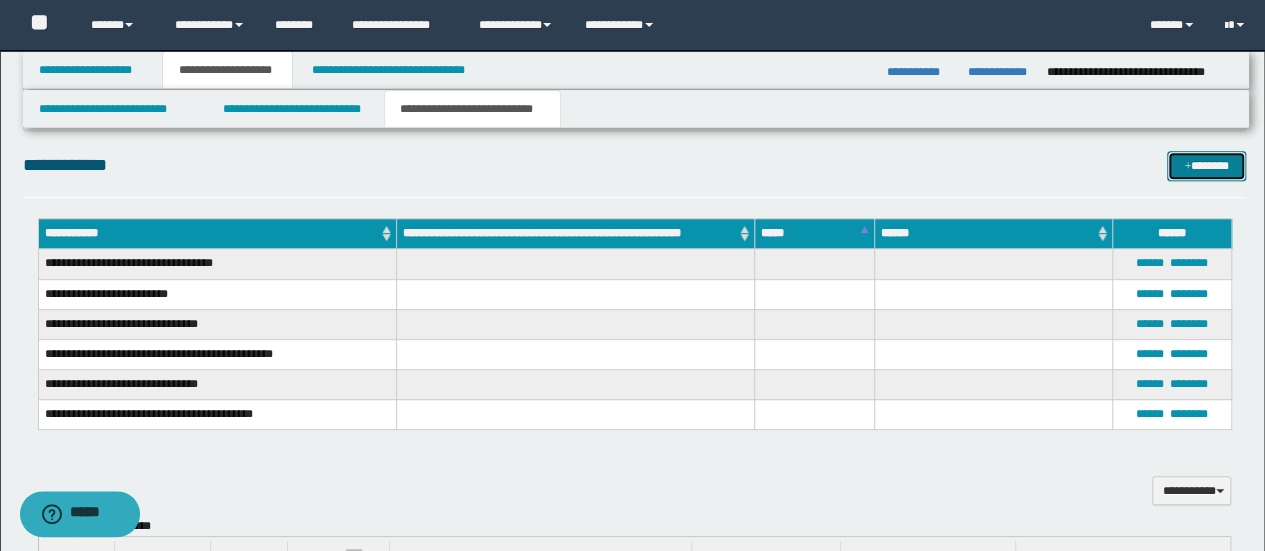 drag, startPoint x: 1216, startPoint y: 161, endPoint x: 942, endPoint y: 122, distance: 276.76163 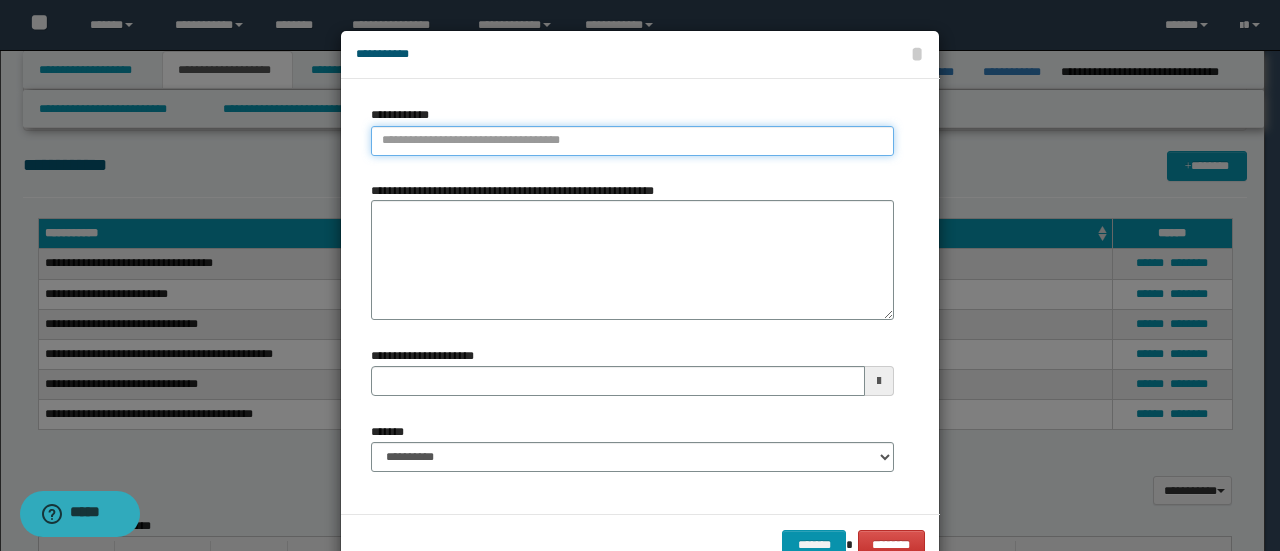 type on "**********" 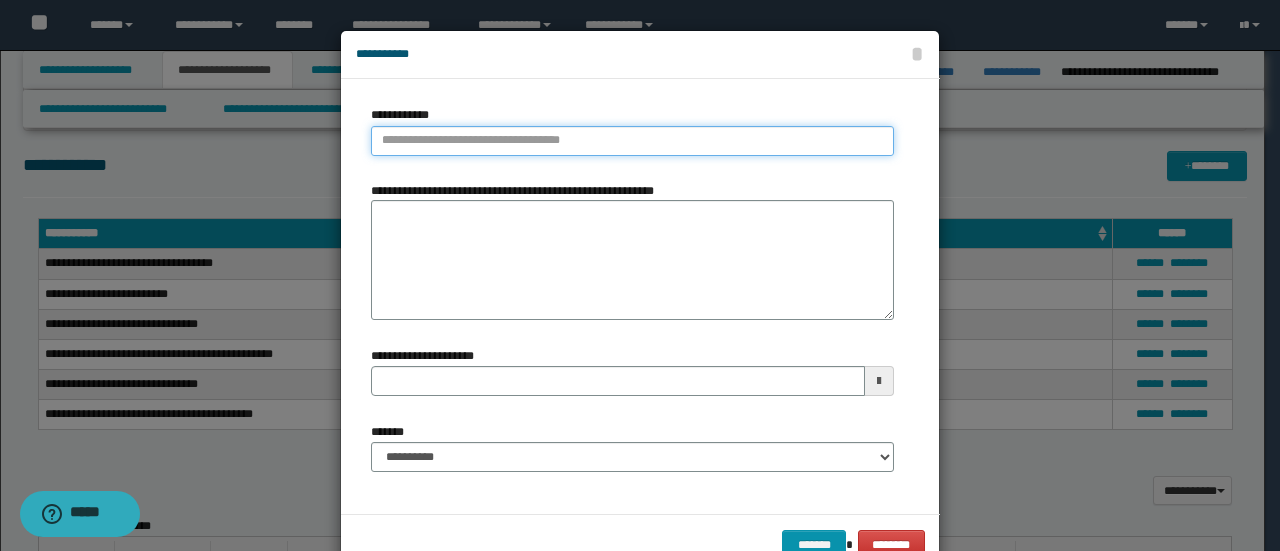 click on "**********" at bounding box center [632, 141] 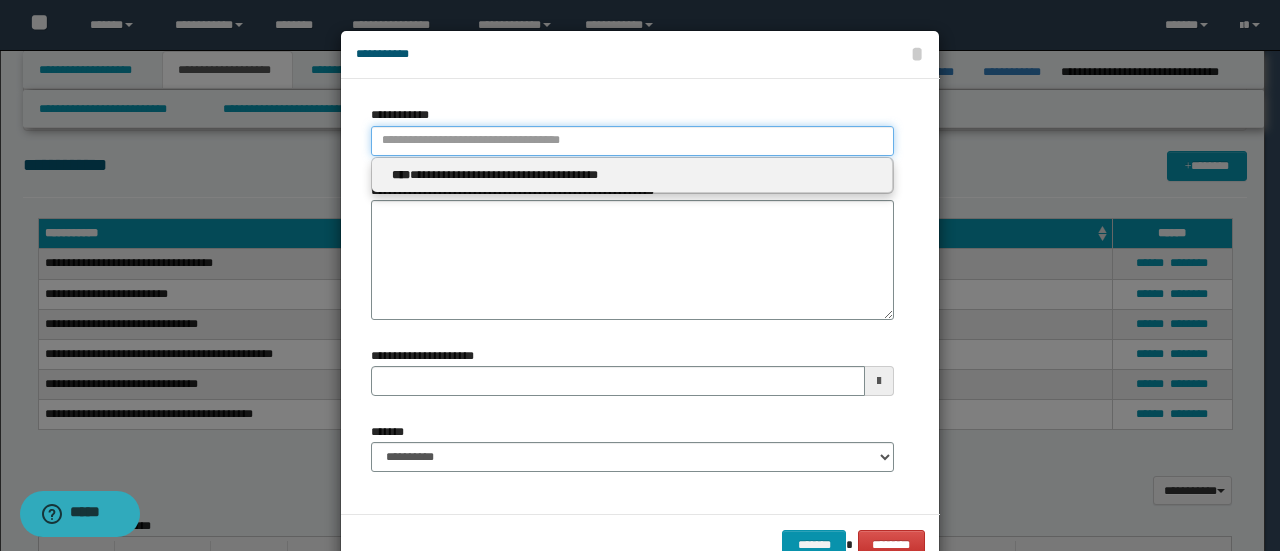 type 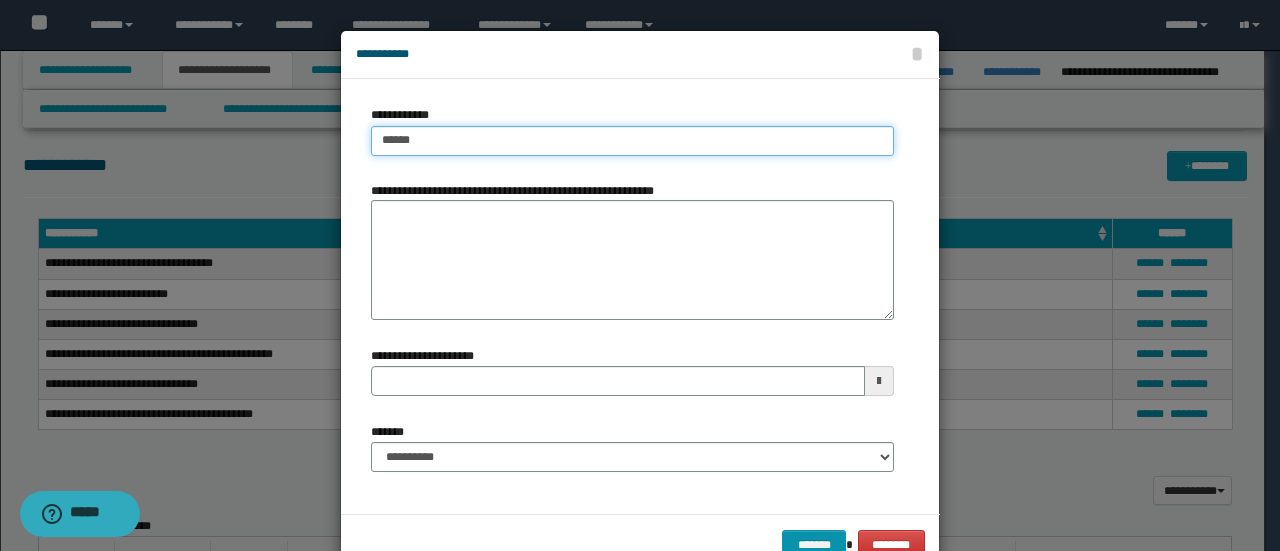 type on "*******" 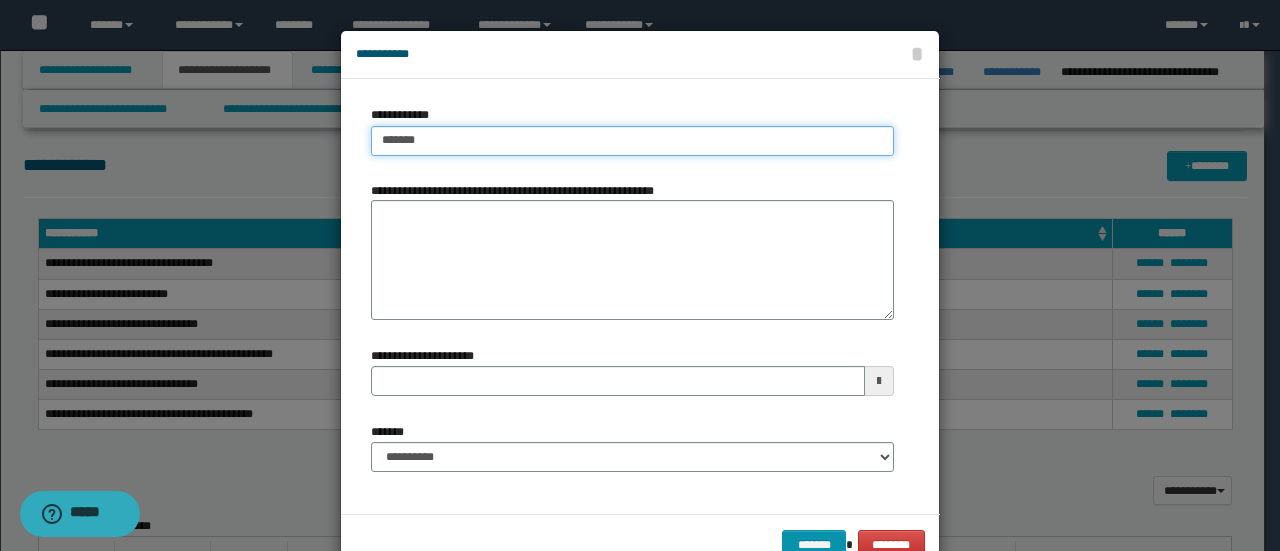 type on "**********" 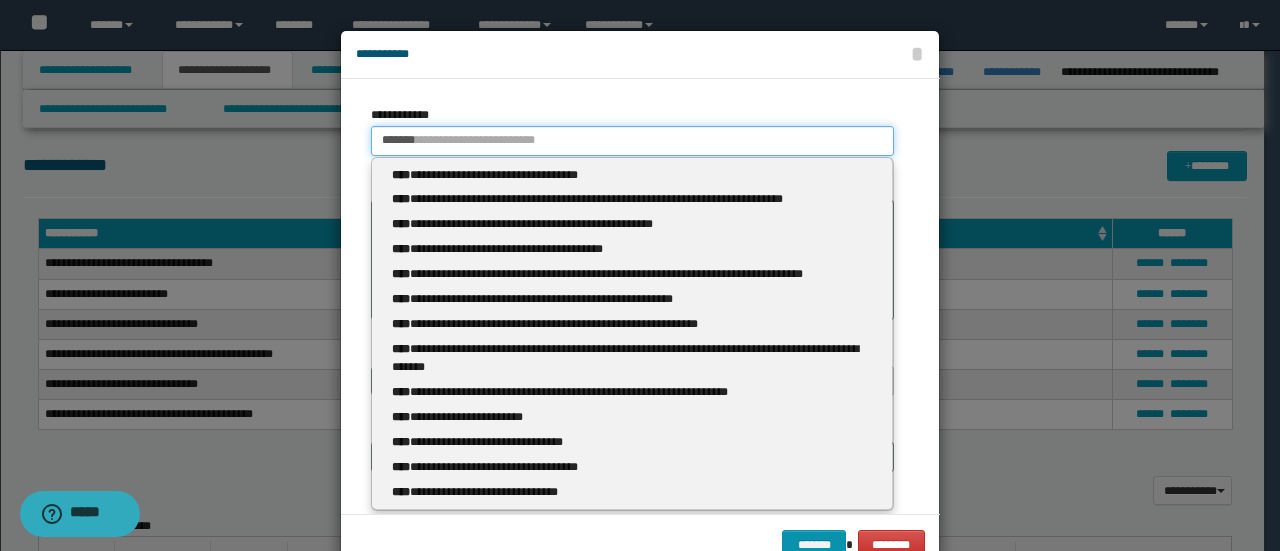 type 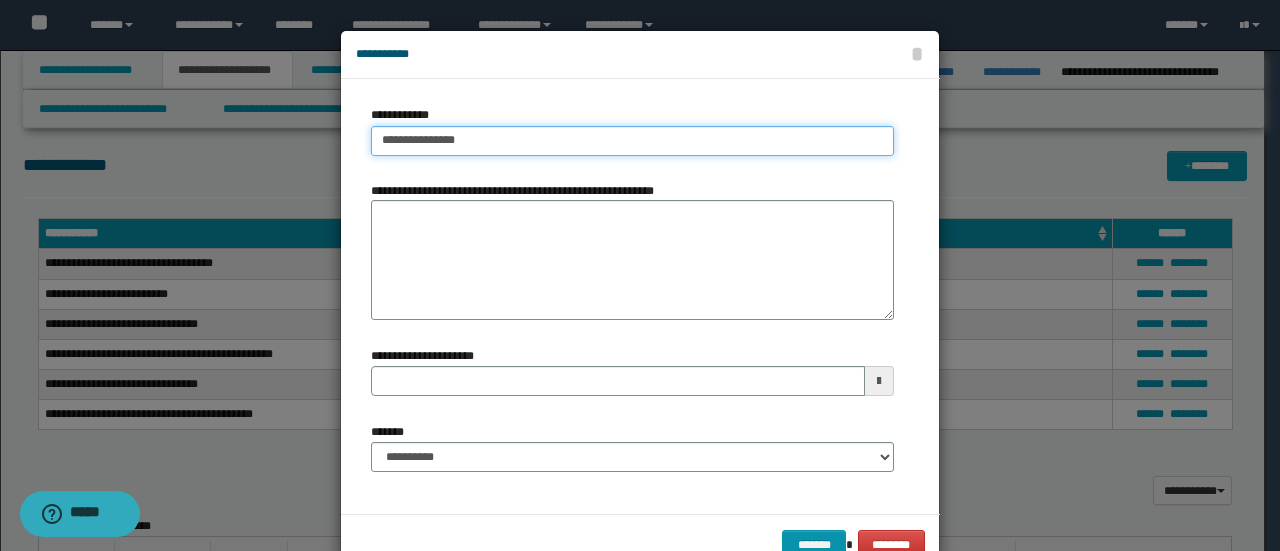 type on "**********" 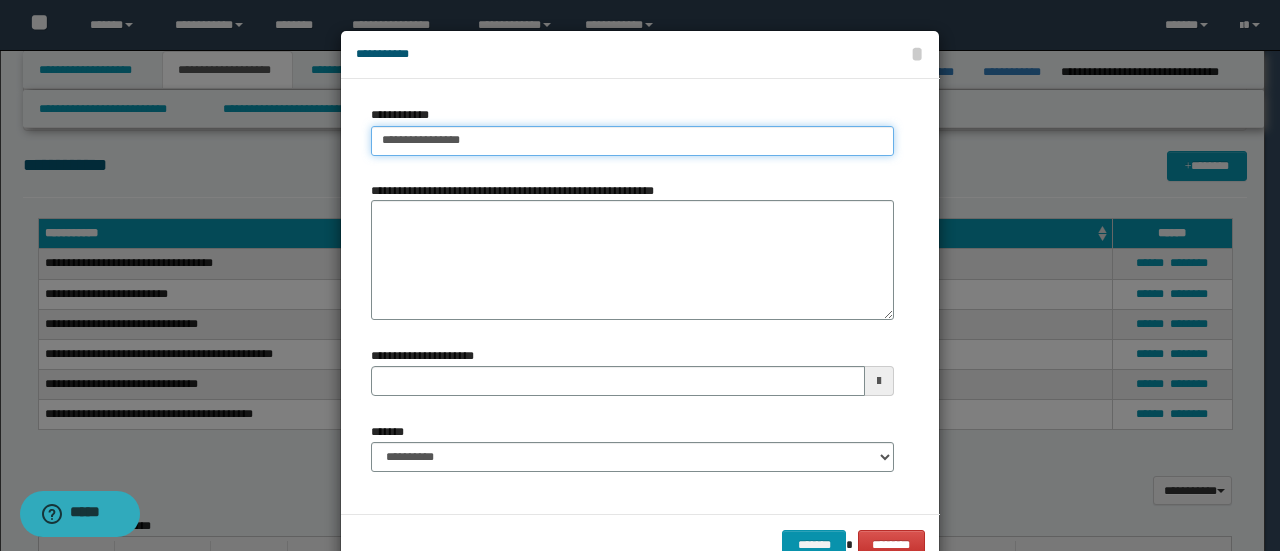 type on "**********" 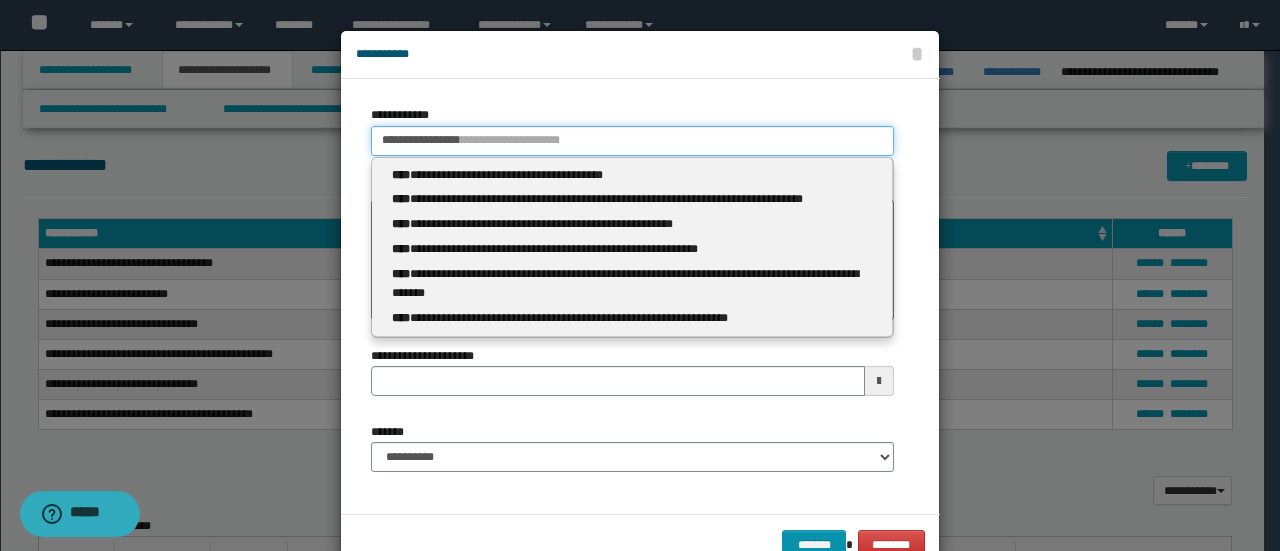 type 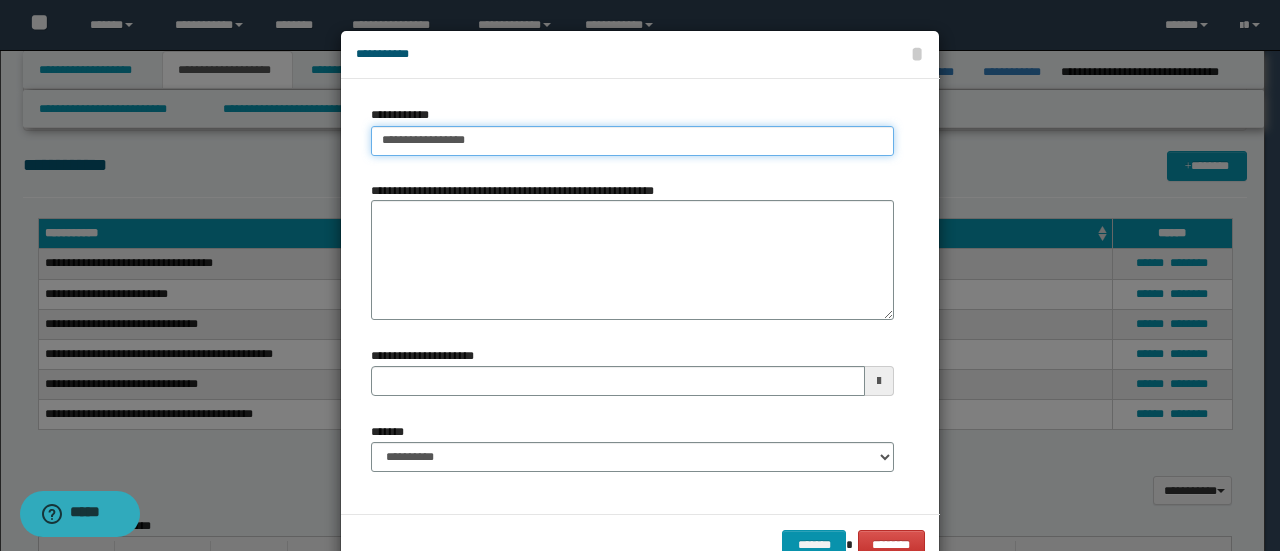 type on "**********" 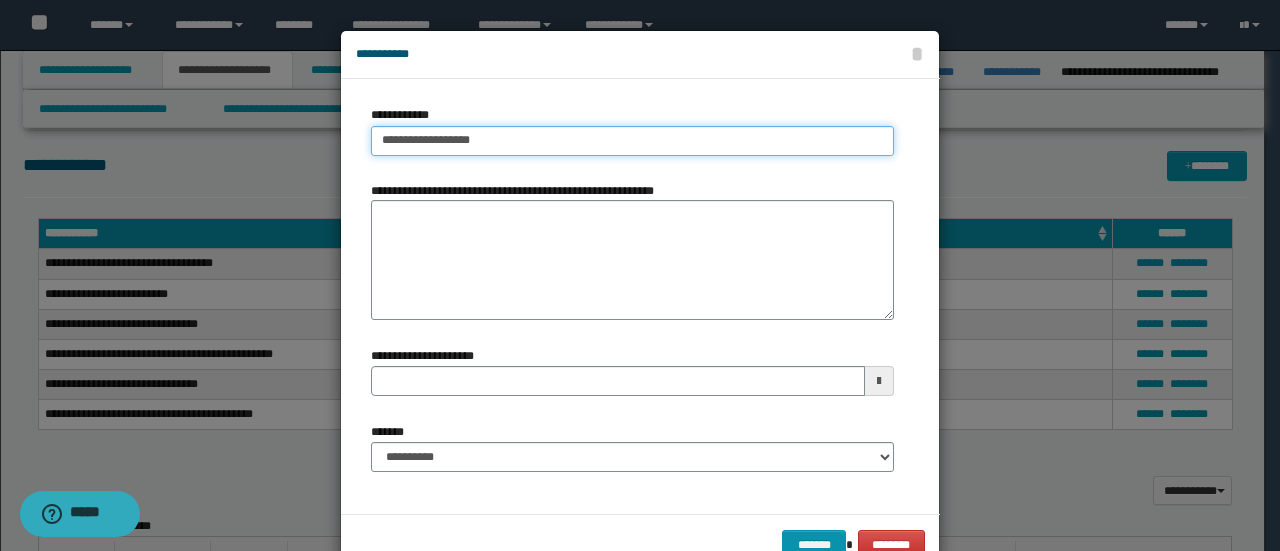 type on "**********" 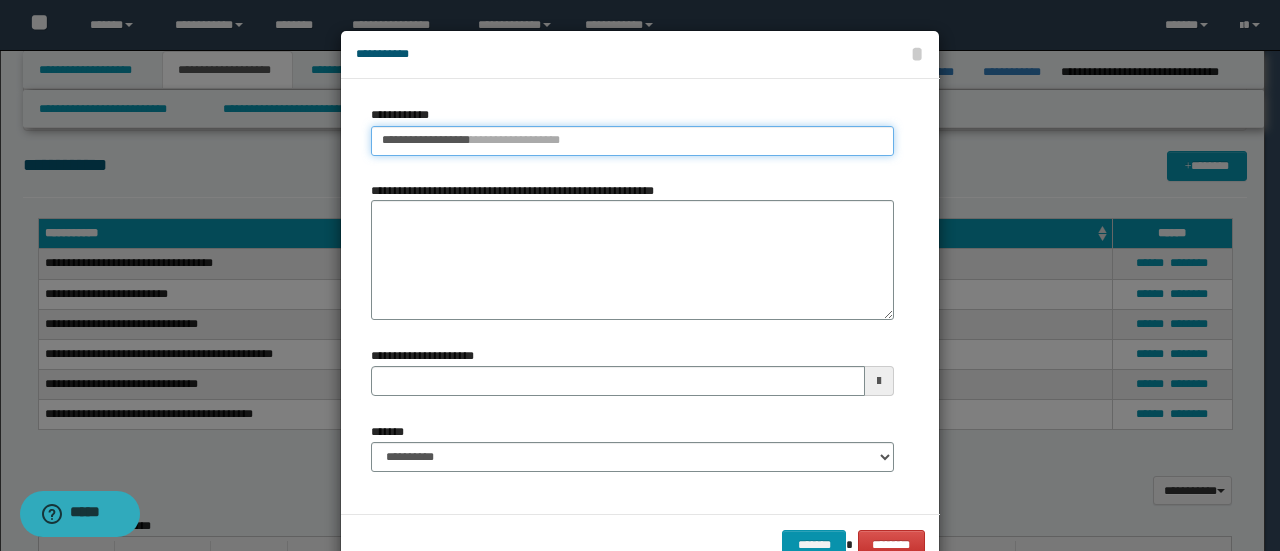 type 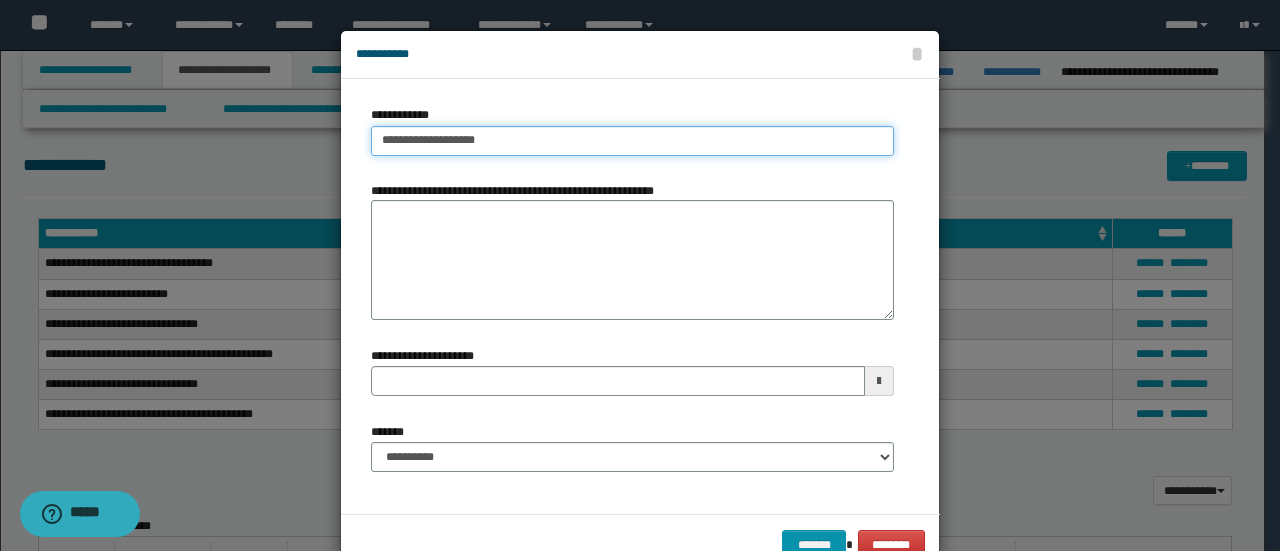 type on "**********" 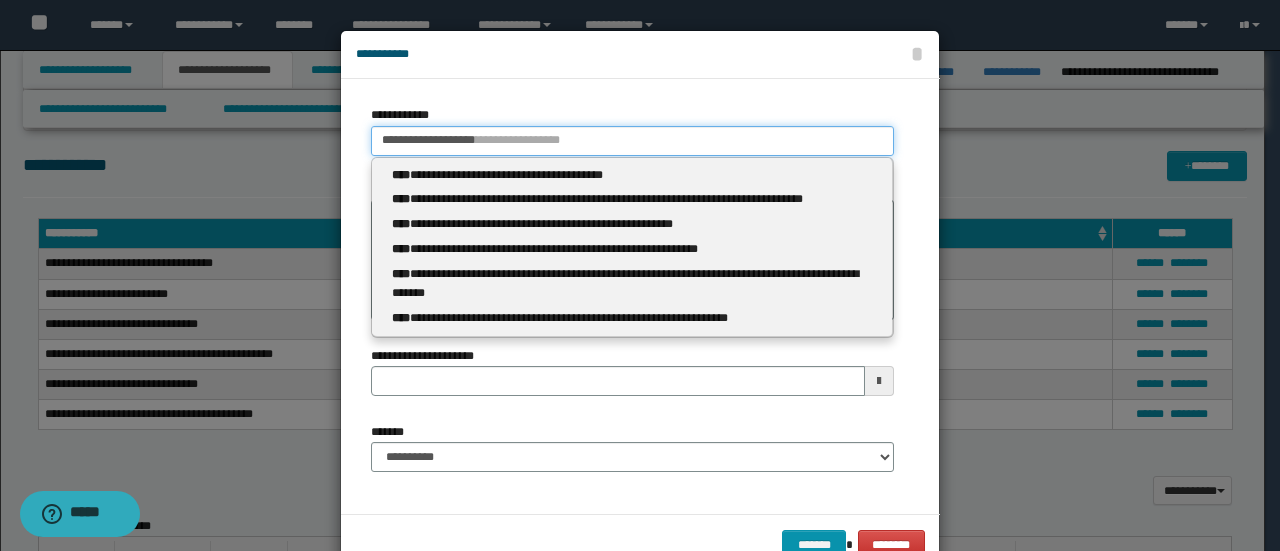 type 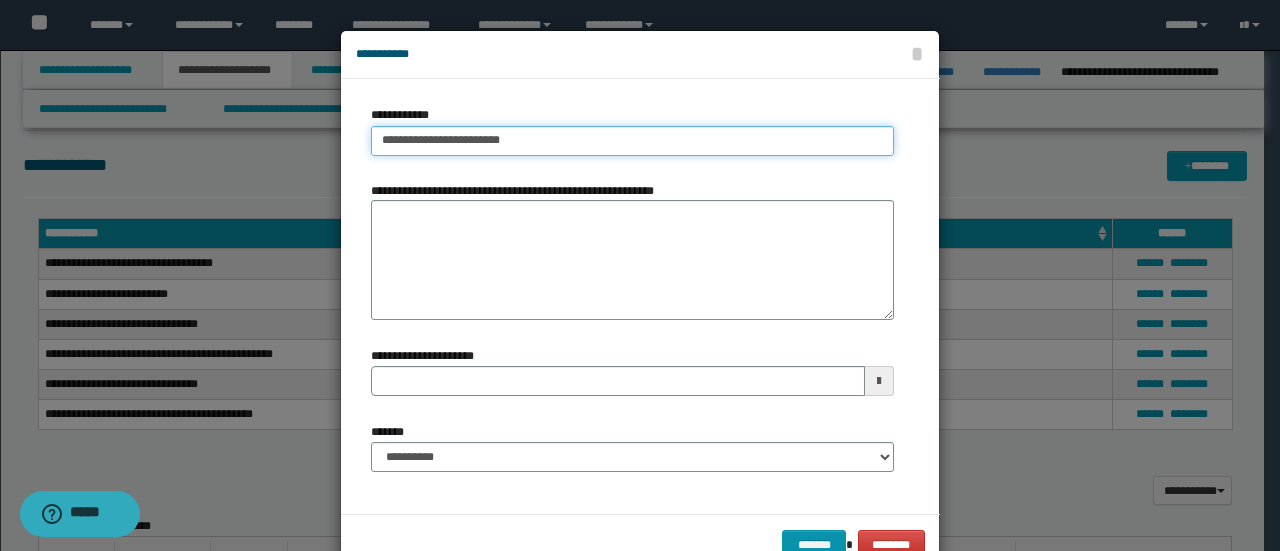 type on "**********" 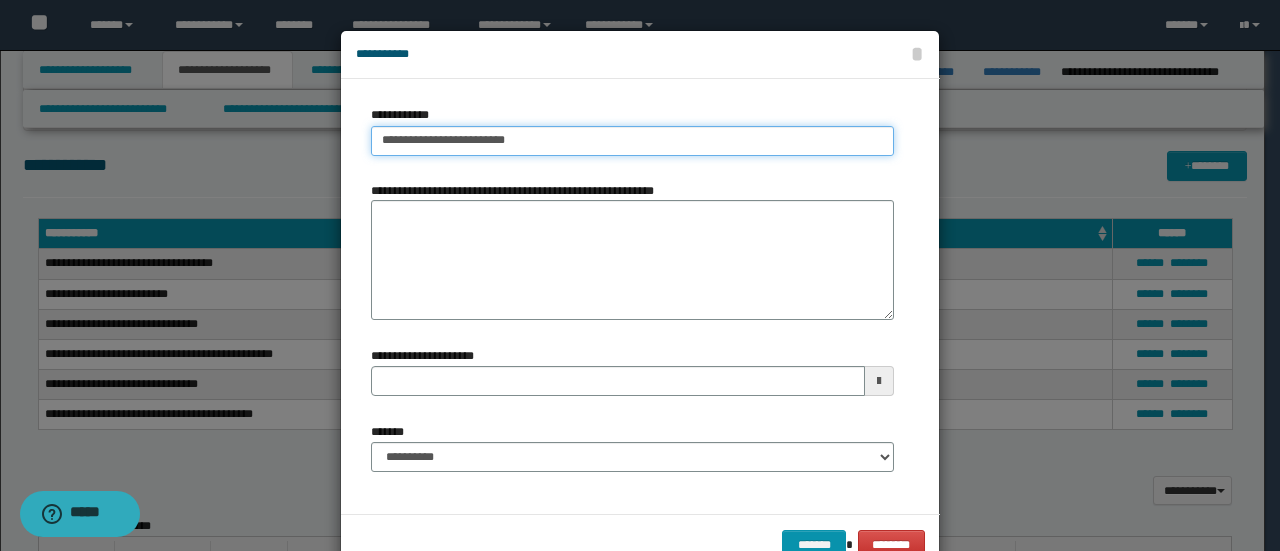type on "**********" 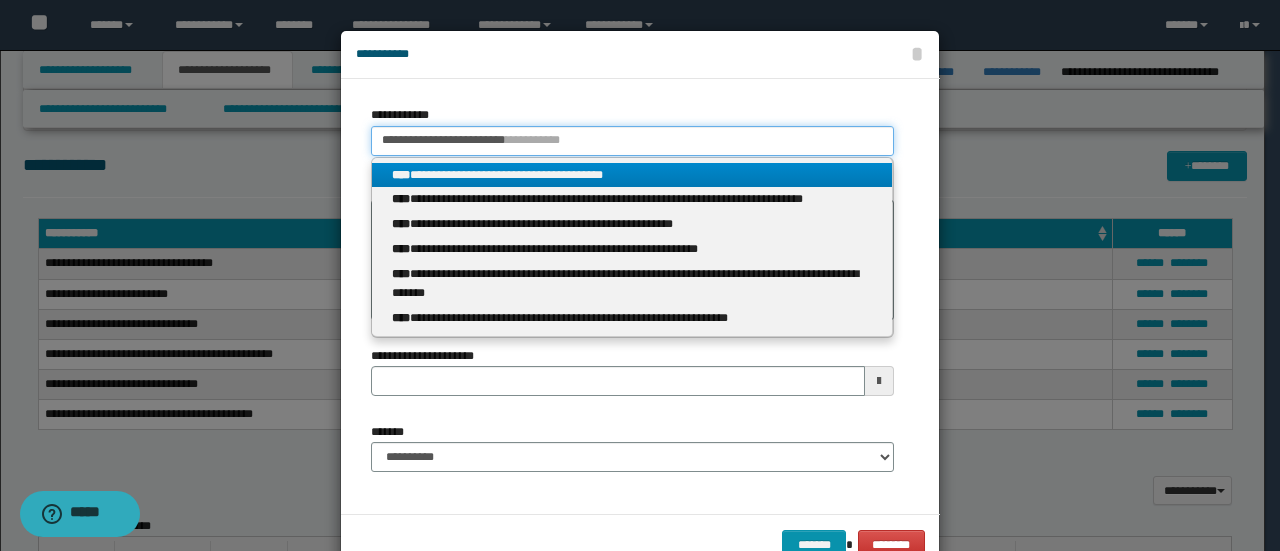 type on "**********" 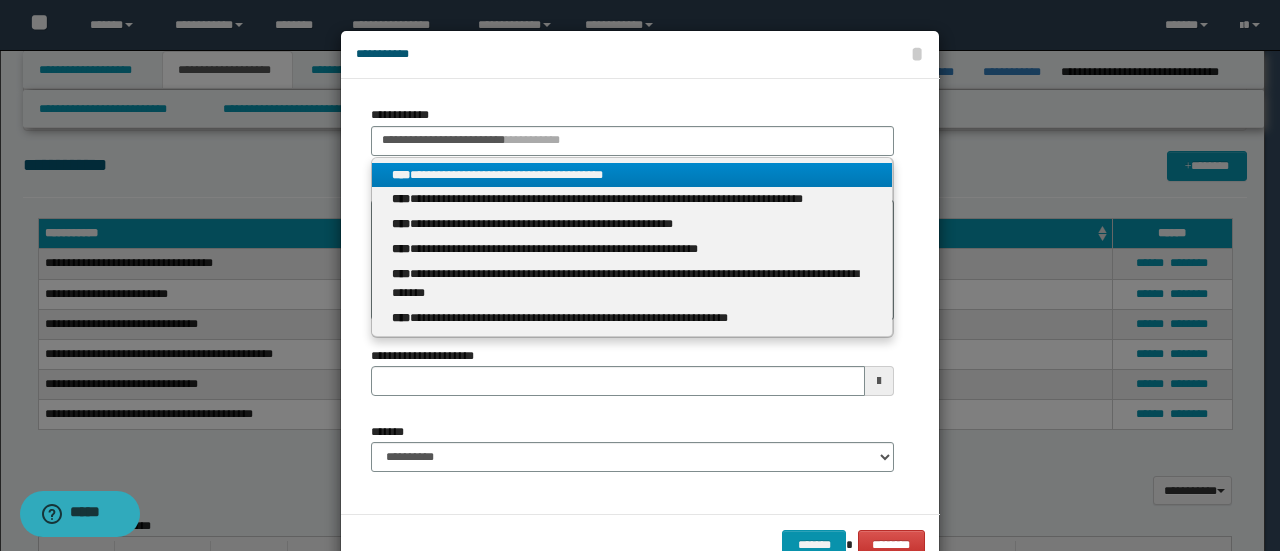 click on "**********" at bounding box center (632, 175) 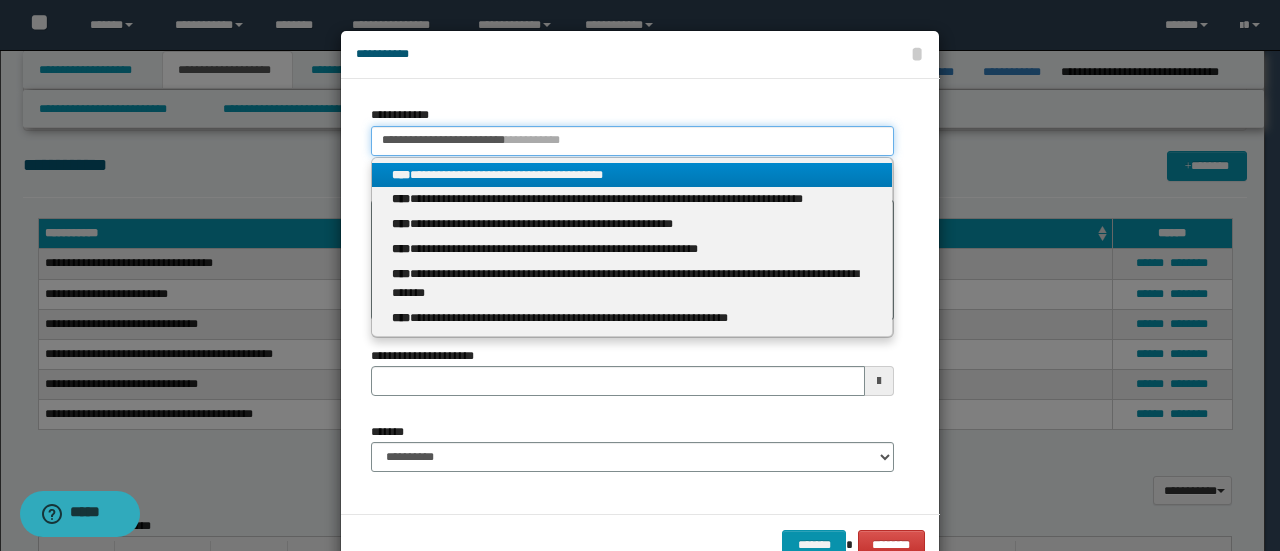 type 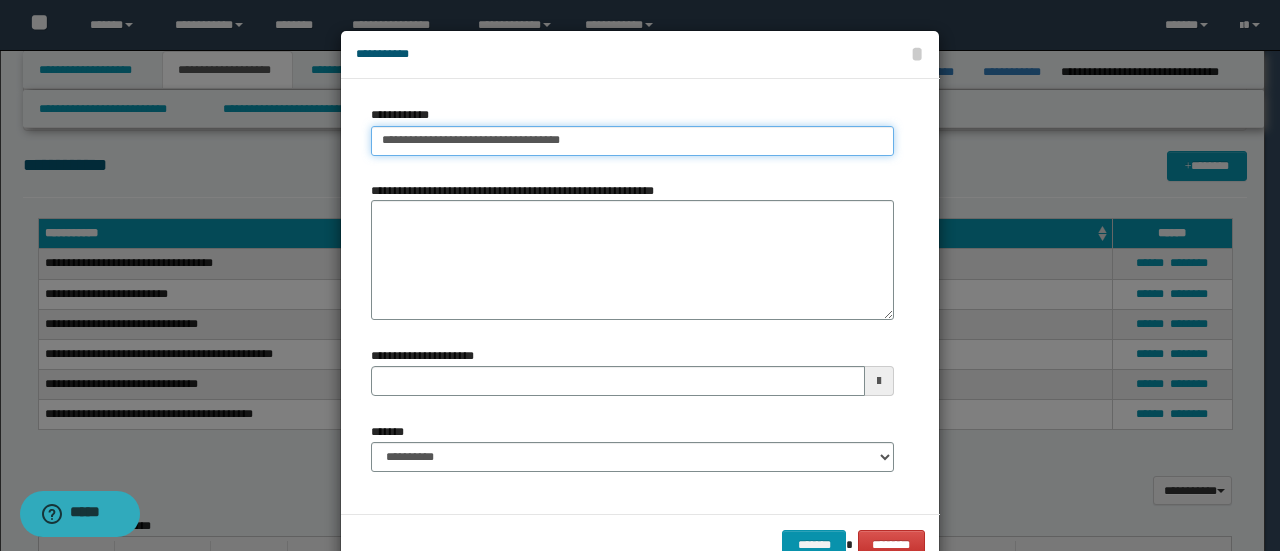 type on "**********" 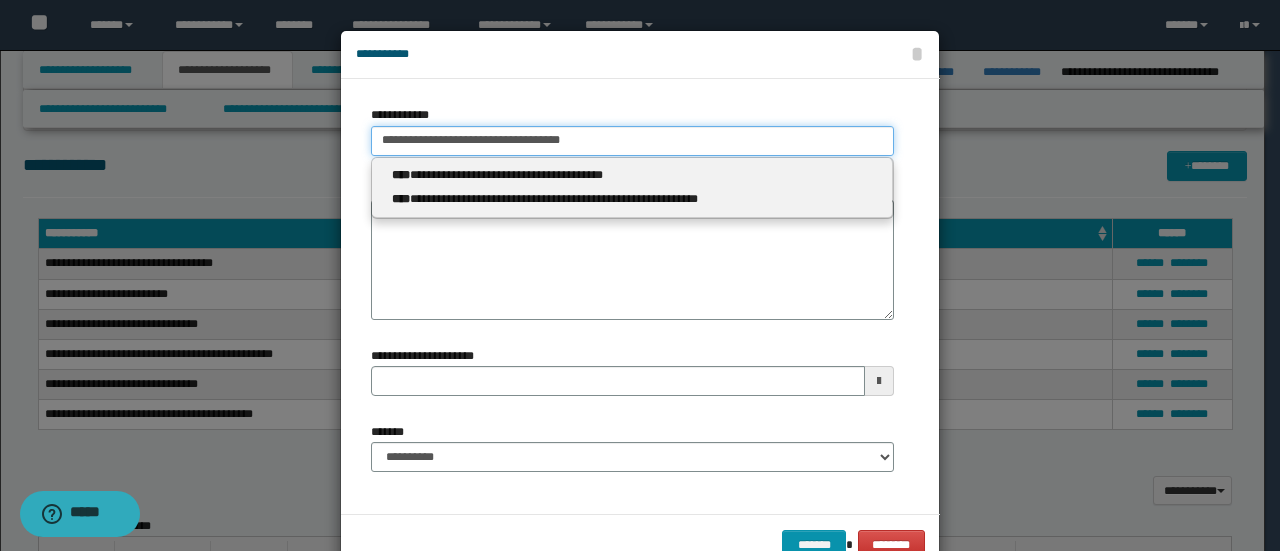 type 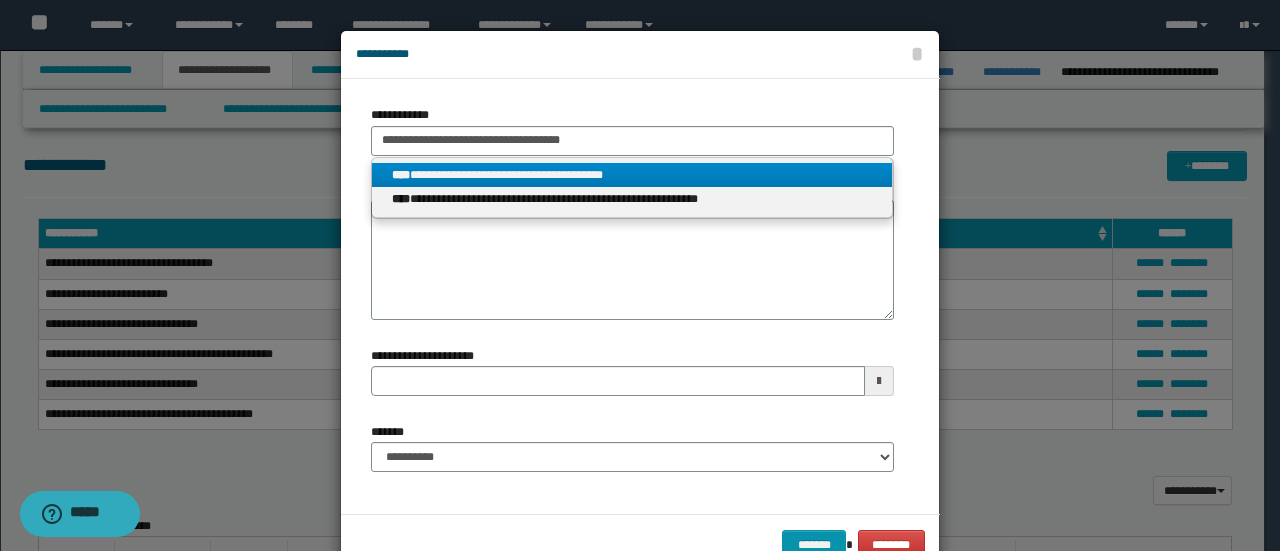 click on "**********" at bounding box center [632, 175] 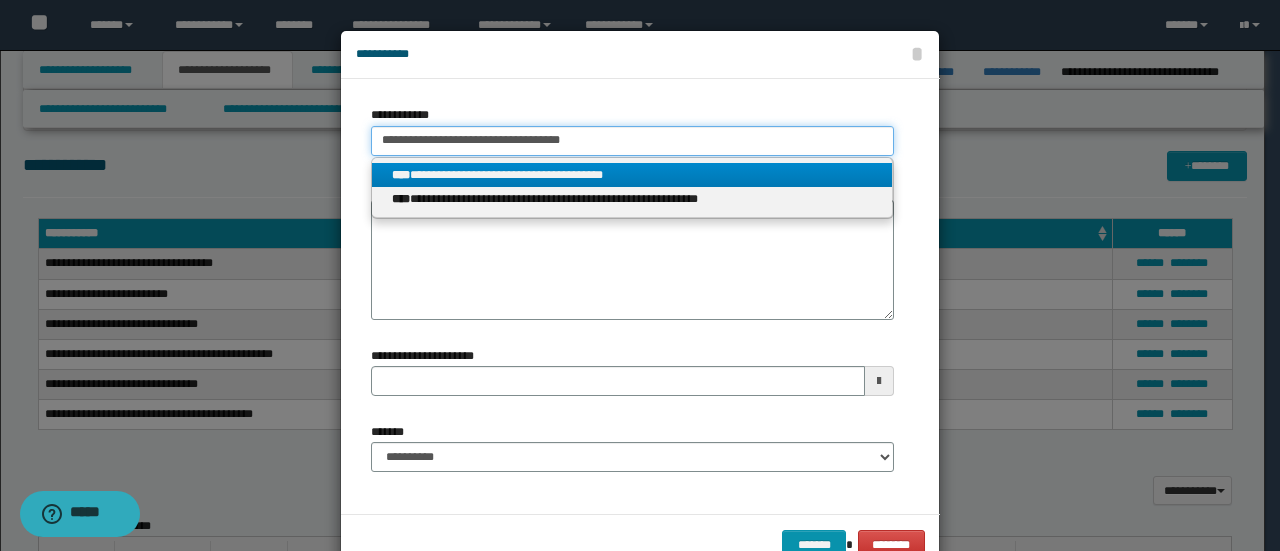 type 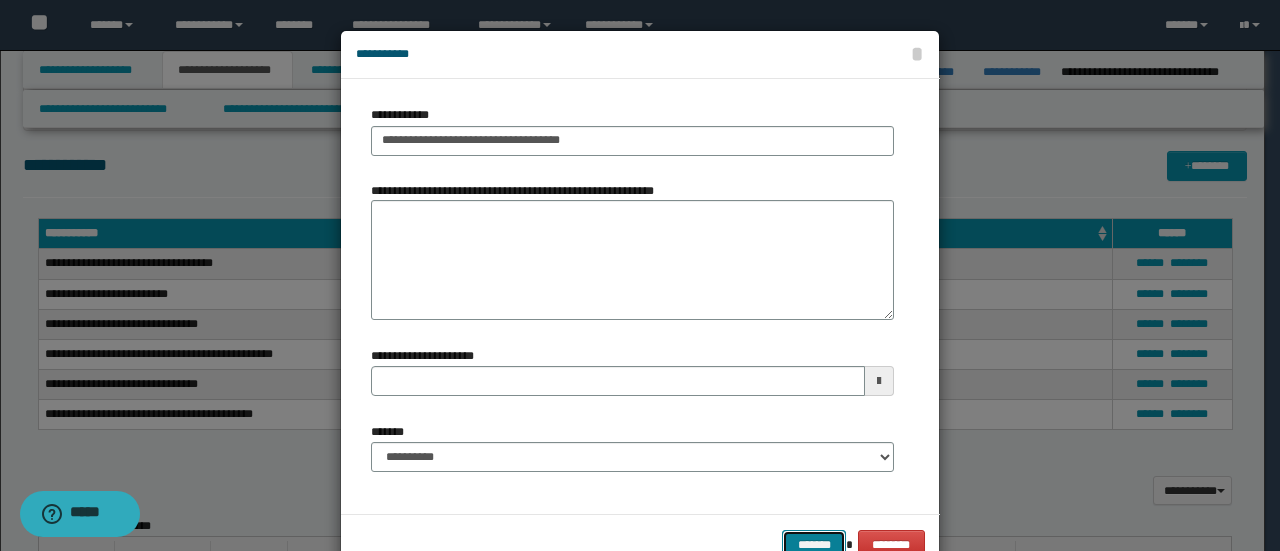 click on "*******" at bounding box center [814, 544] 